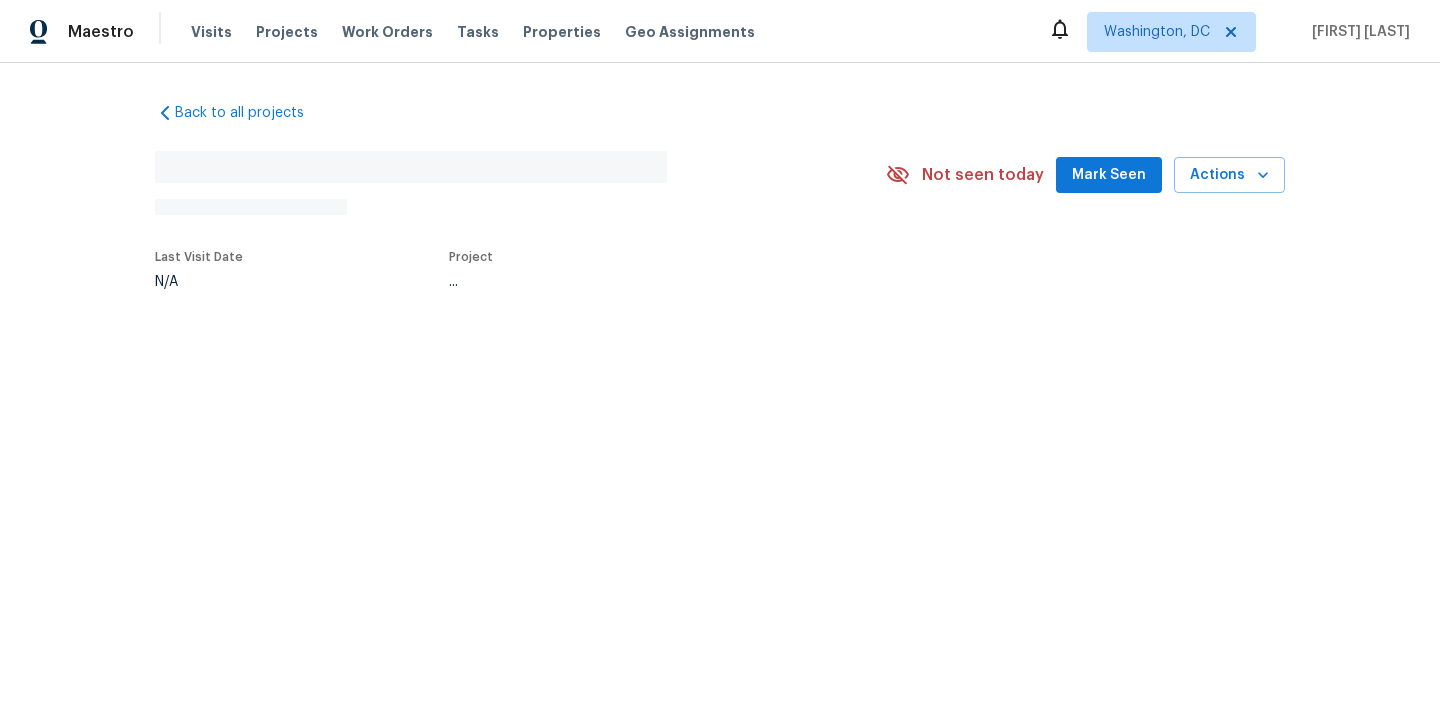 scroll, scrollTop: 0, scrollLeft: 0, axis: both 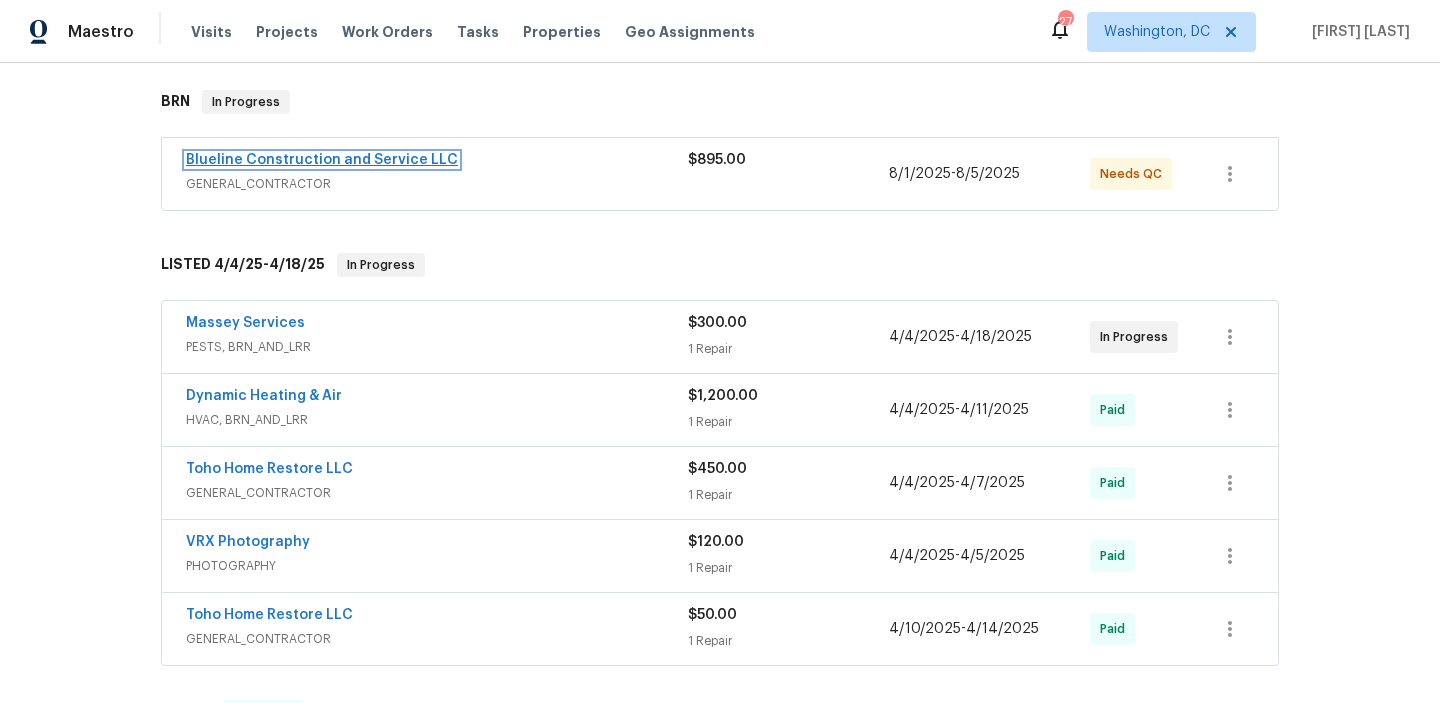 click on "Blueline Construction and Service LLC" at bounding box center (322, 160) 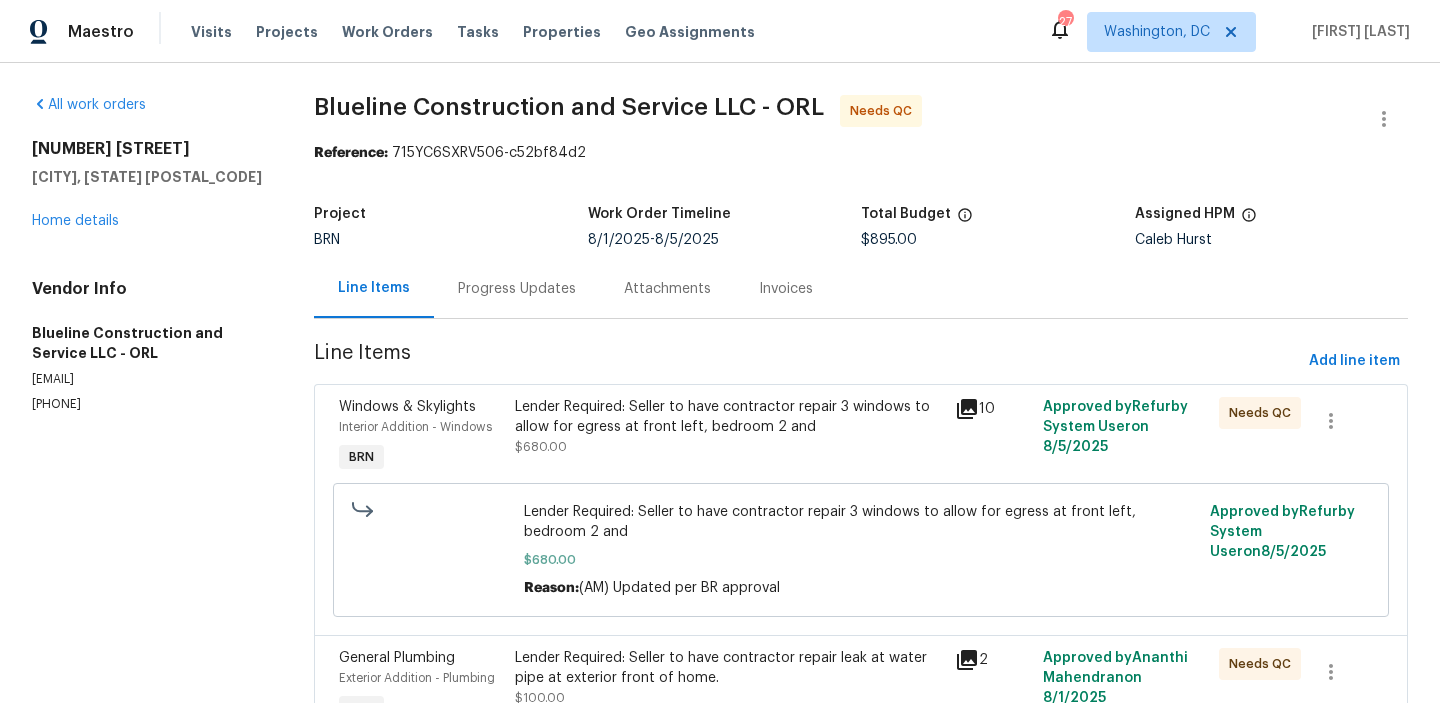 click on "Progress Updates" at bounding box center [517, 289] 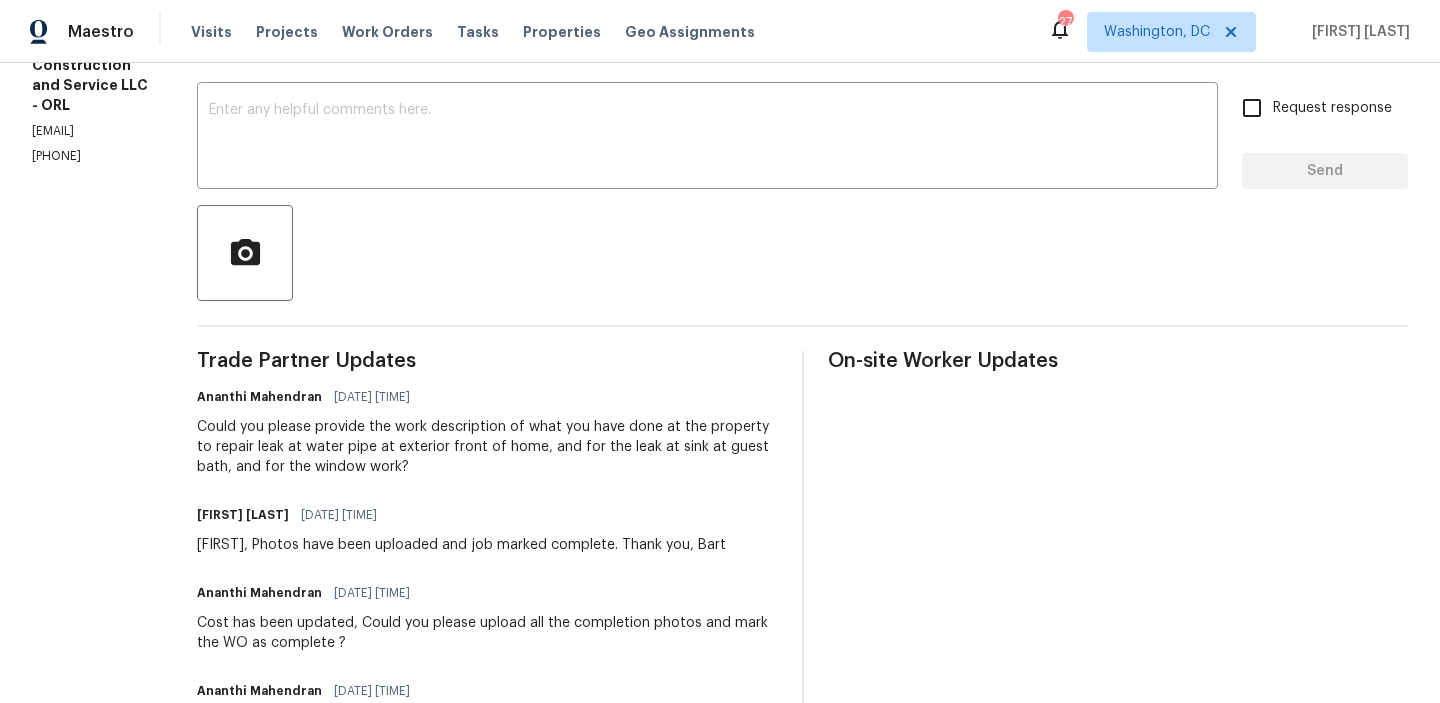 scroll, scrollTop: 336, scrollLeft: 0, axis: vertical 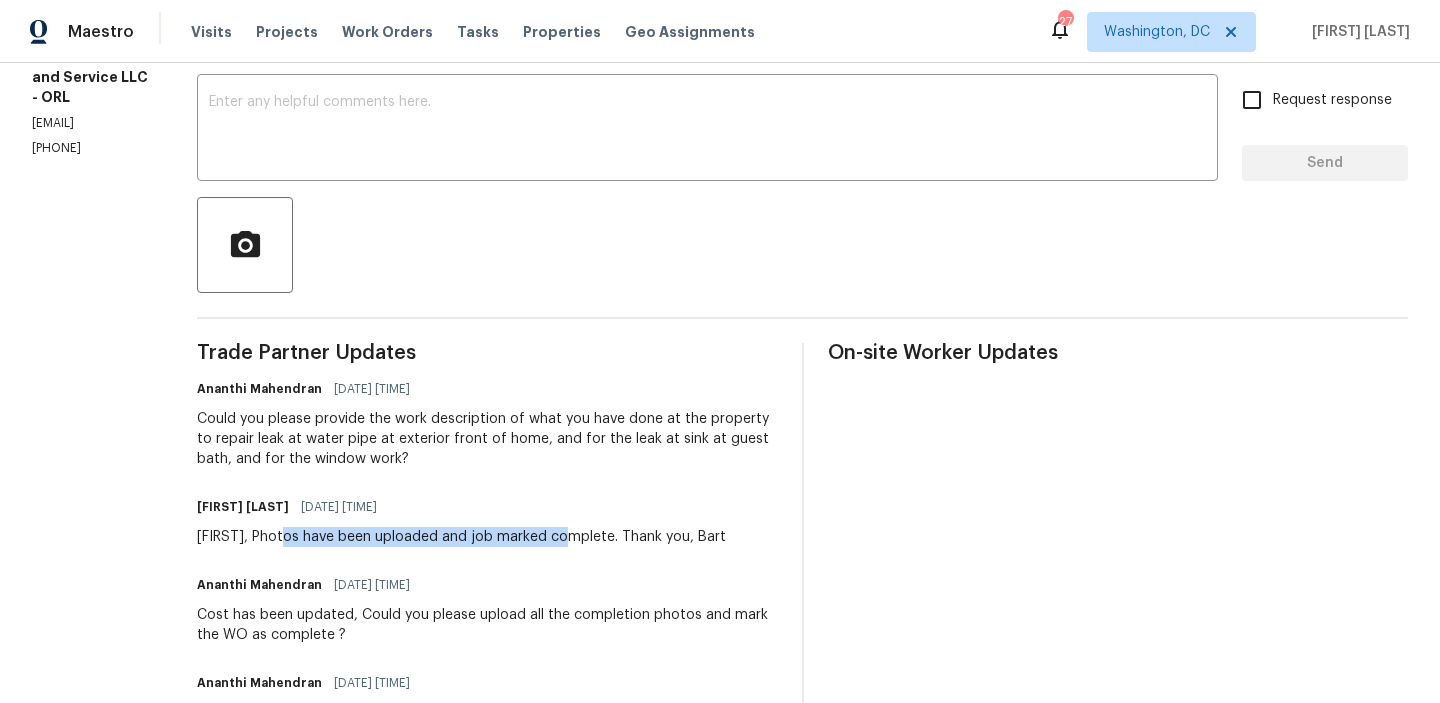 drag, startPoint x: 364, startPoint y: 544, endPoint x: 692, endPoint y: 544, distance: 328 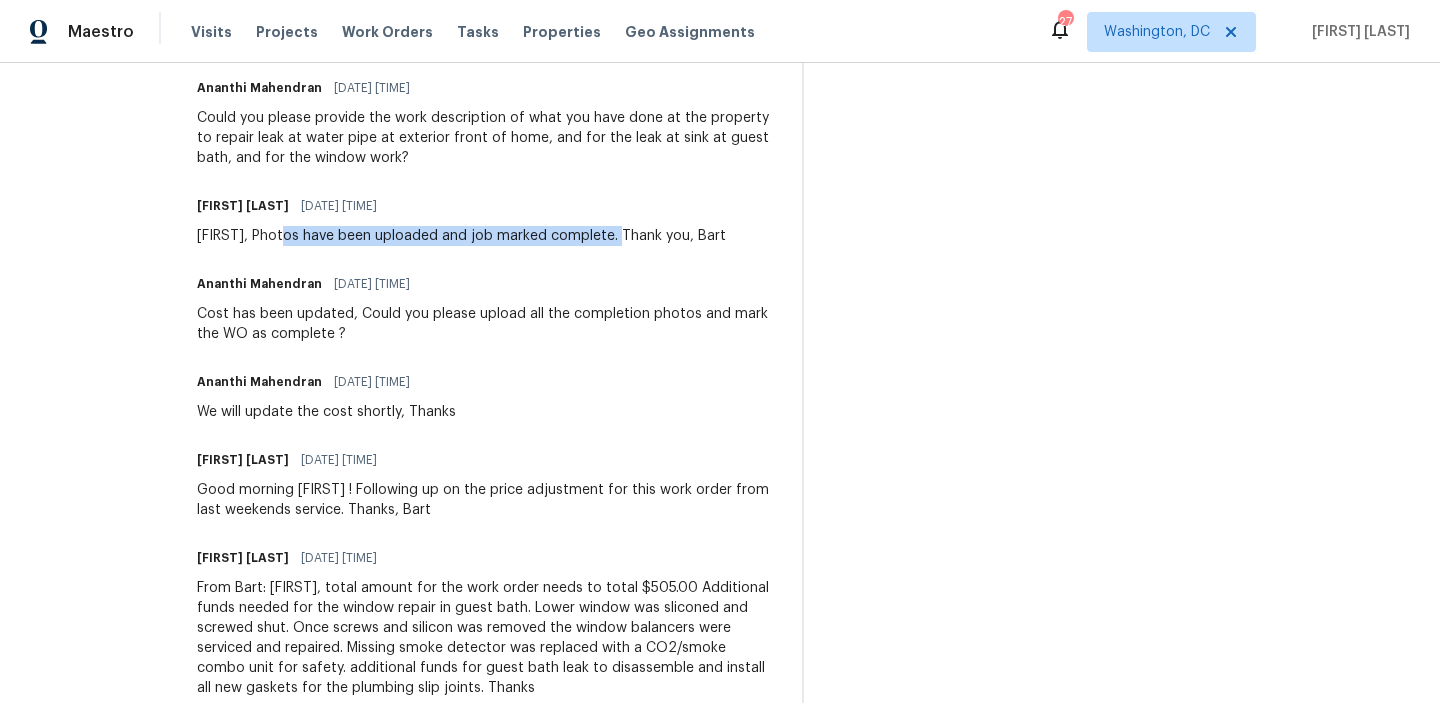 scroll, scrollTop: 828, scrollLeft: 0, axis: vertical 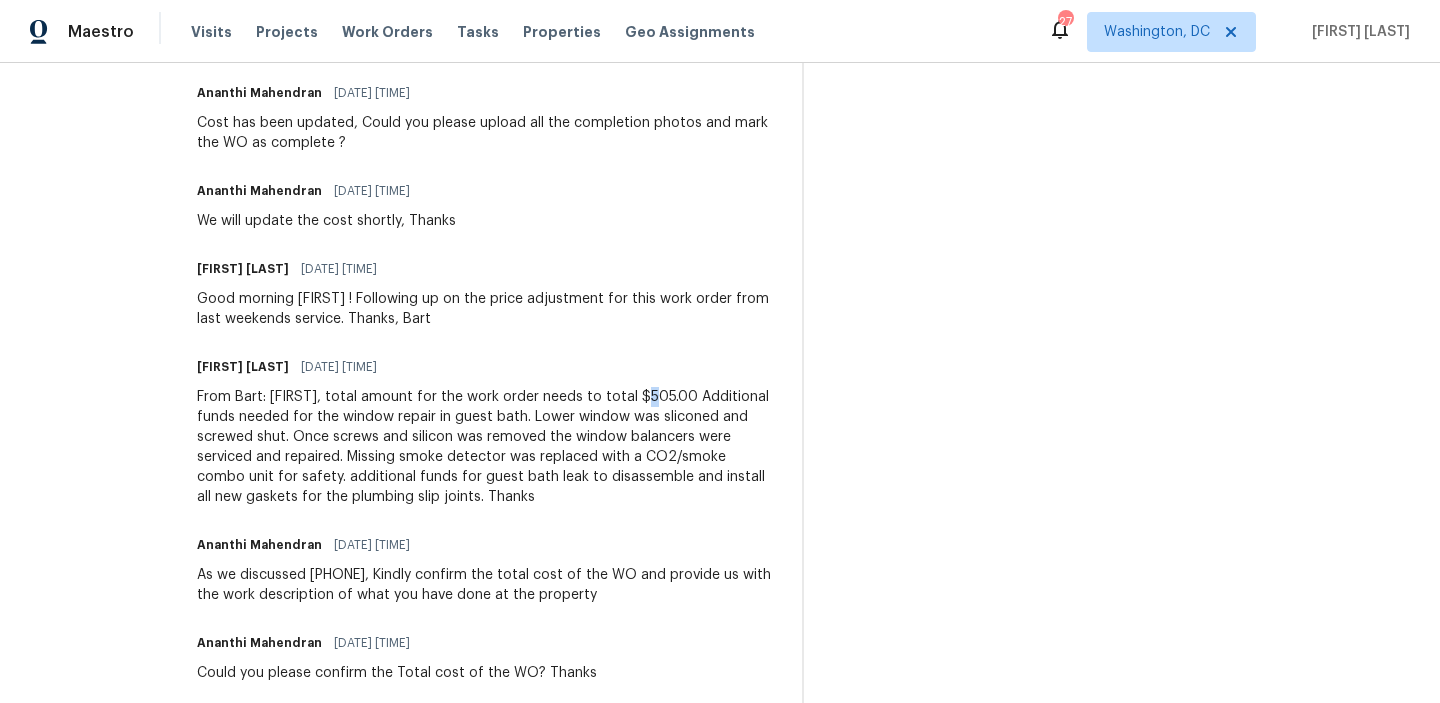 drag, startPoint x: 711, startPoint y: 393, endPoint x: 808, endPoint y: 399, distance: 97.18539 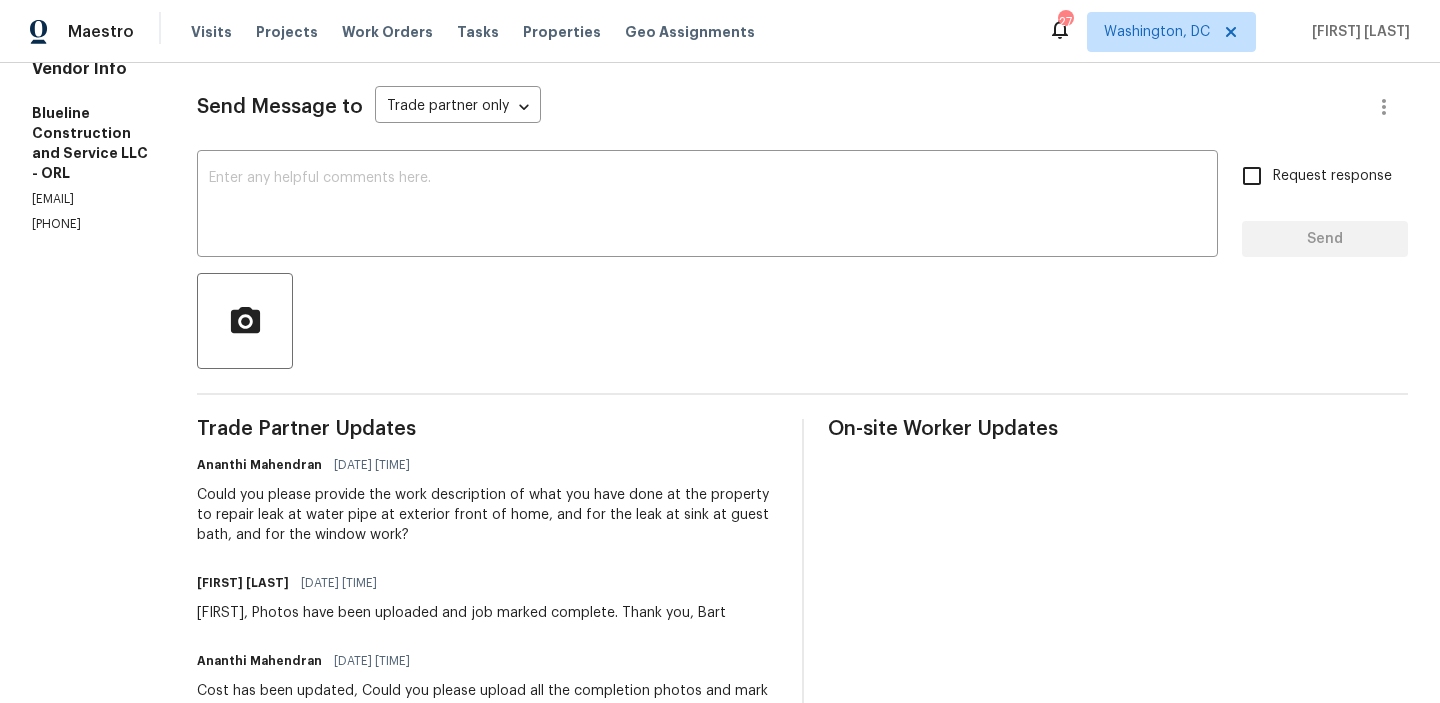 scroll, scrollTop: 205, scrollLeft: 0, axis: vertical 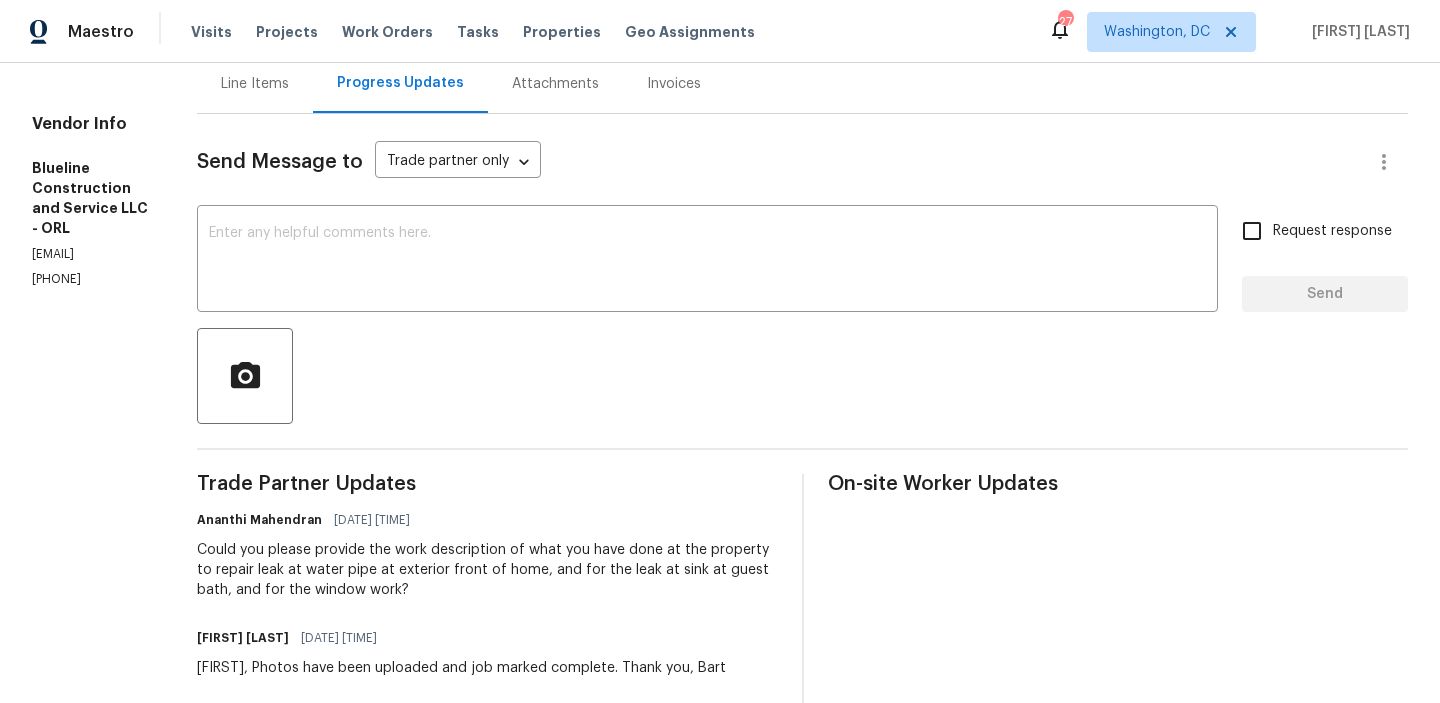 click on "Line Items" at bounding box center (255, 83) 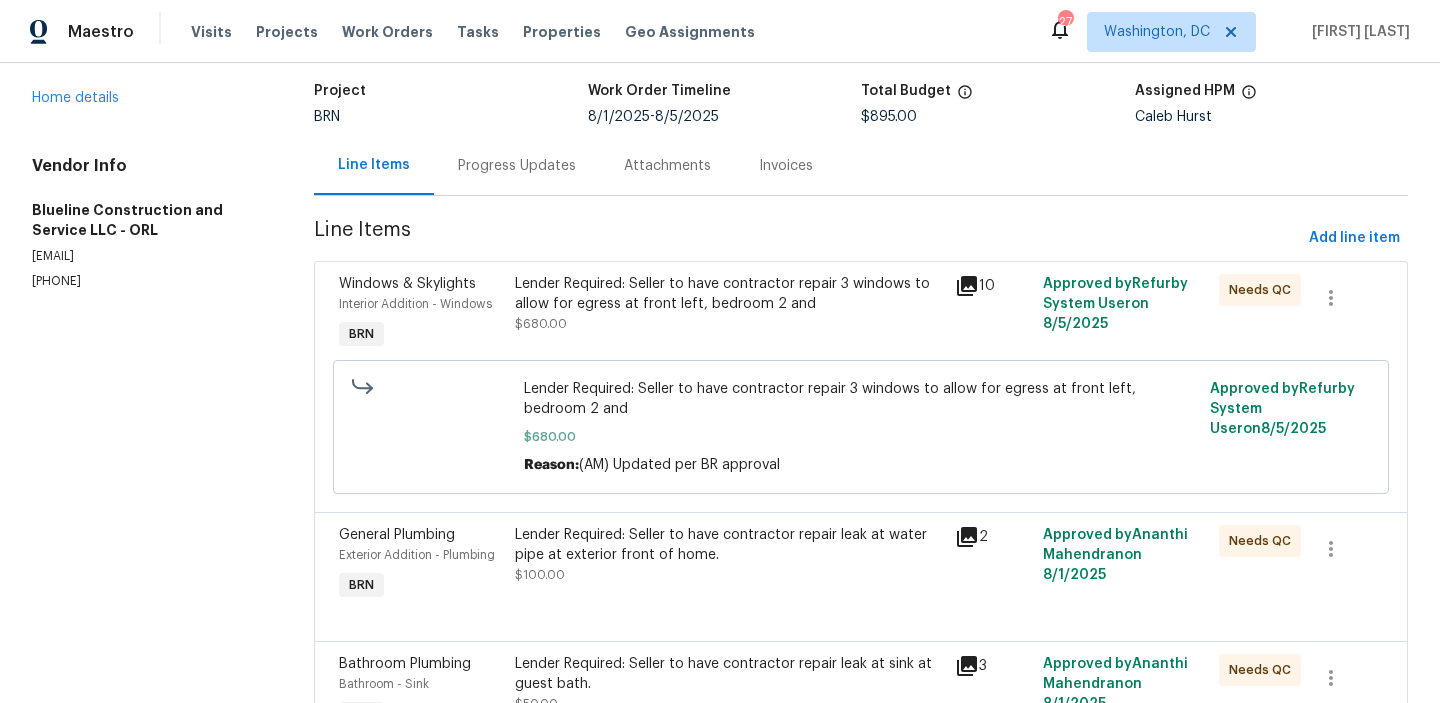 scroll, scrollTop: 0, scrollLeft: 0, axis: both 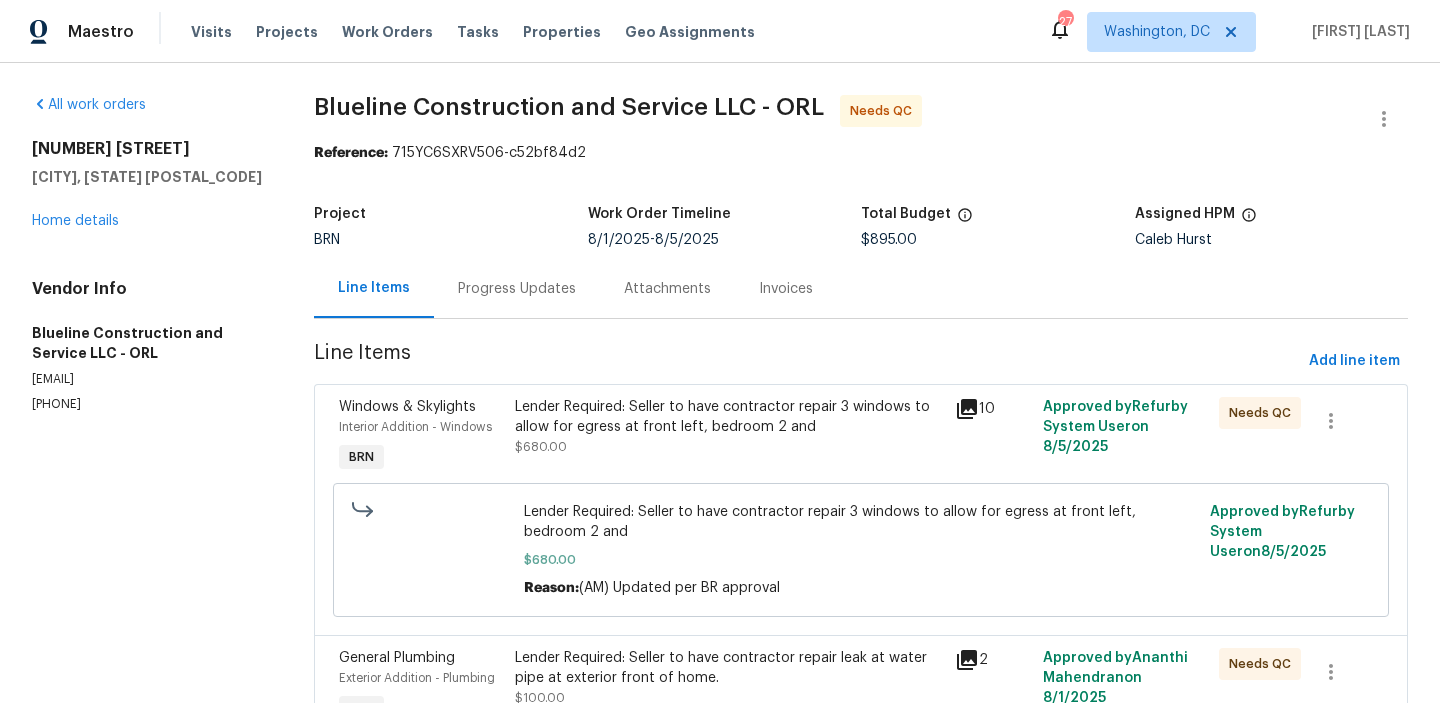 click on "Progress Updates" at bounding box center [517, 288] 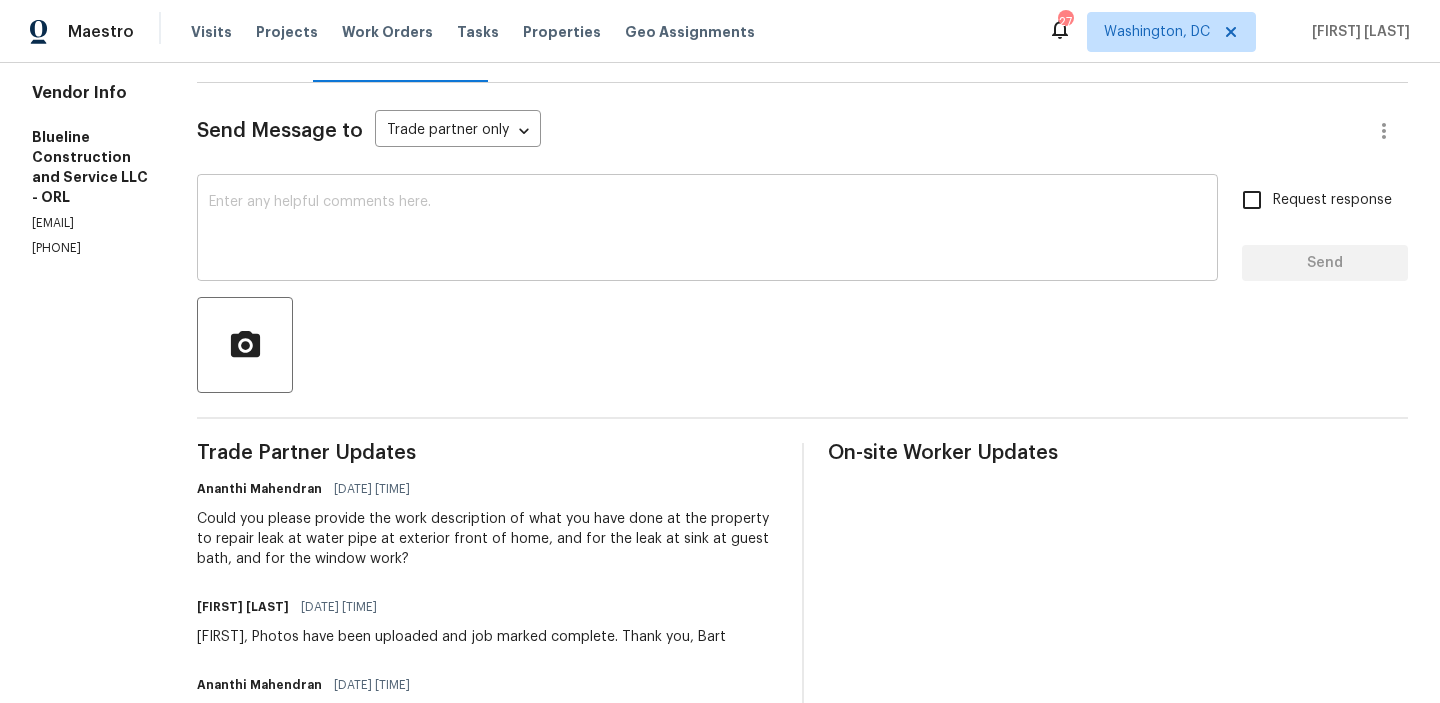scroll, scrollTop: 382, scrollLeft: 0, axis: vertical 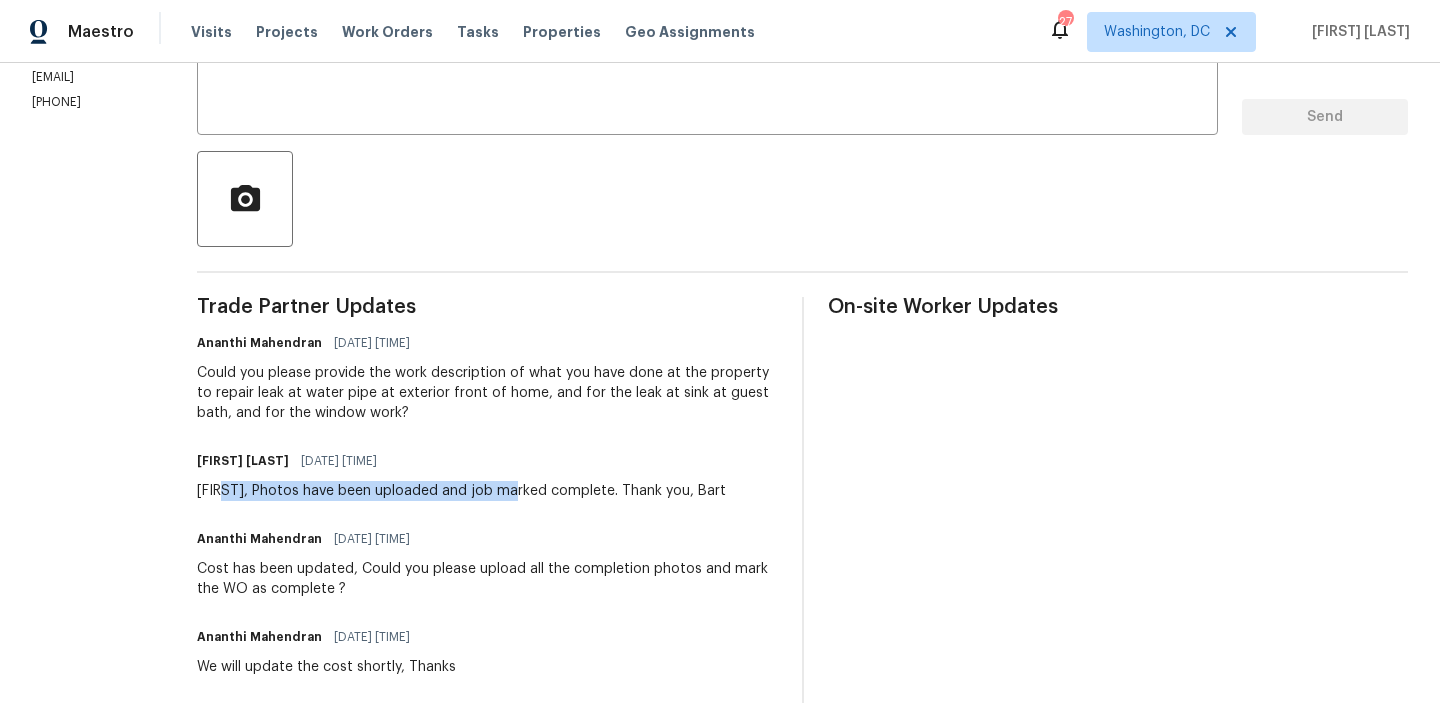drag, startPoint x: 303, startPoint y: 495, endPoint x: 591, endPoint y: 495, distance: 288 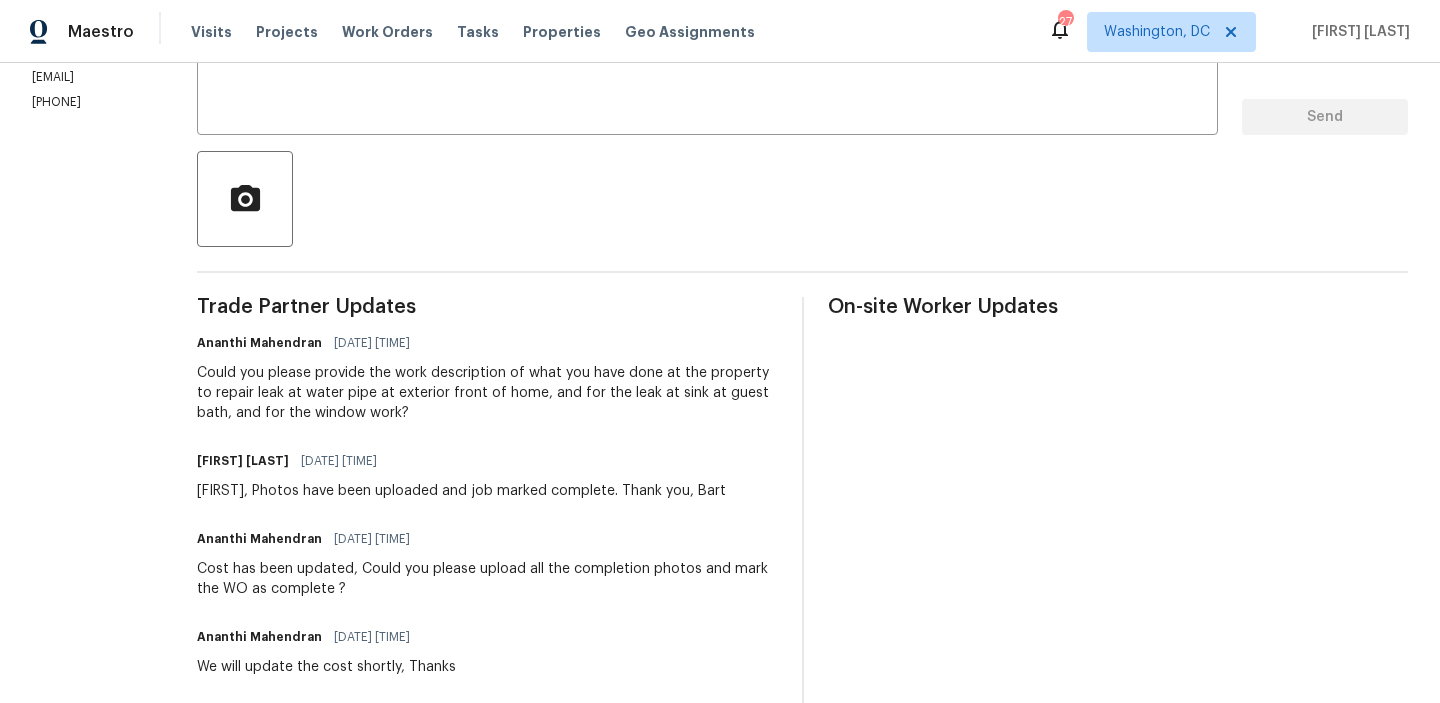 click on "08/05/2025 2:19 PM" at bounding box center (339, 461) 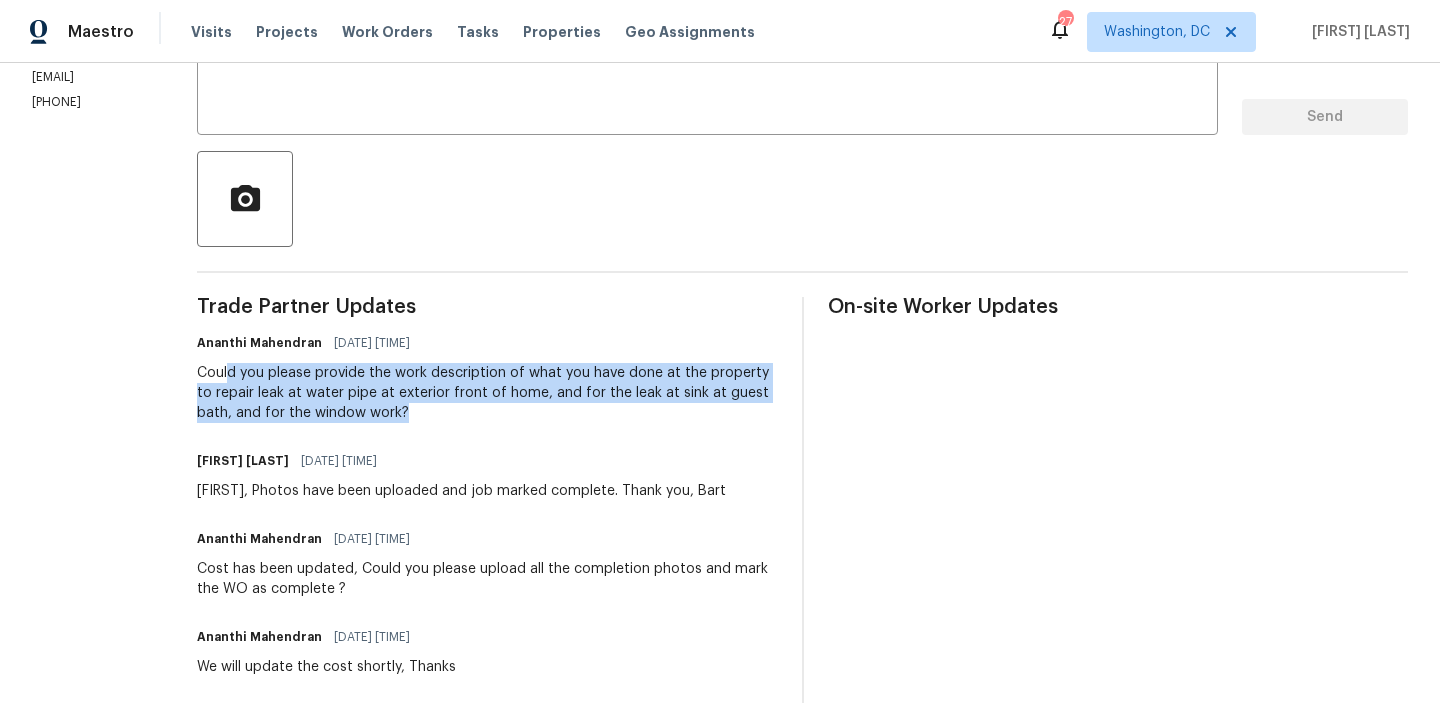 drag, startPoint x: 305, startPoint y: 374, endPoint x: 599, endPoint y: 408, distance: 295.95944 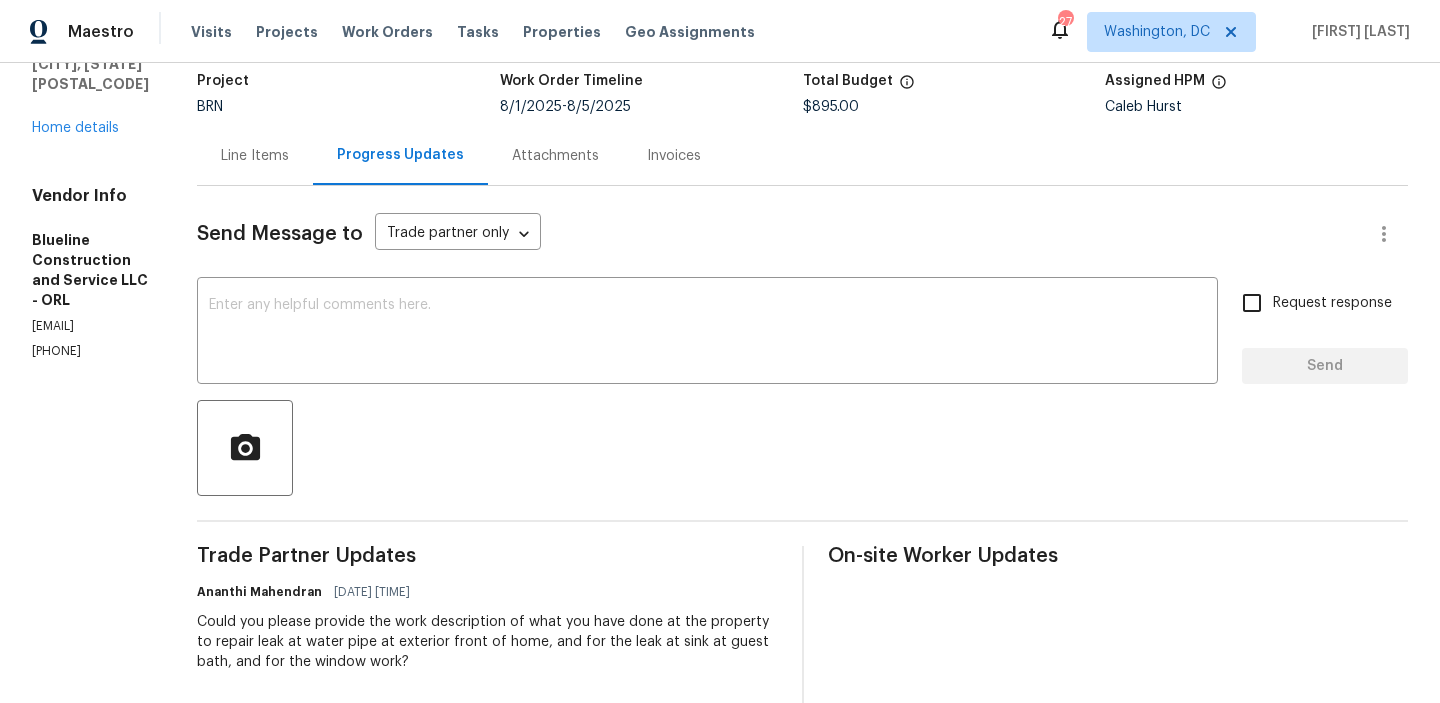 click on "Line Items" at bounding box center (255, 156) 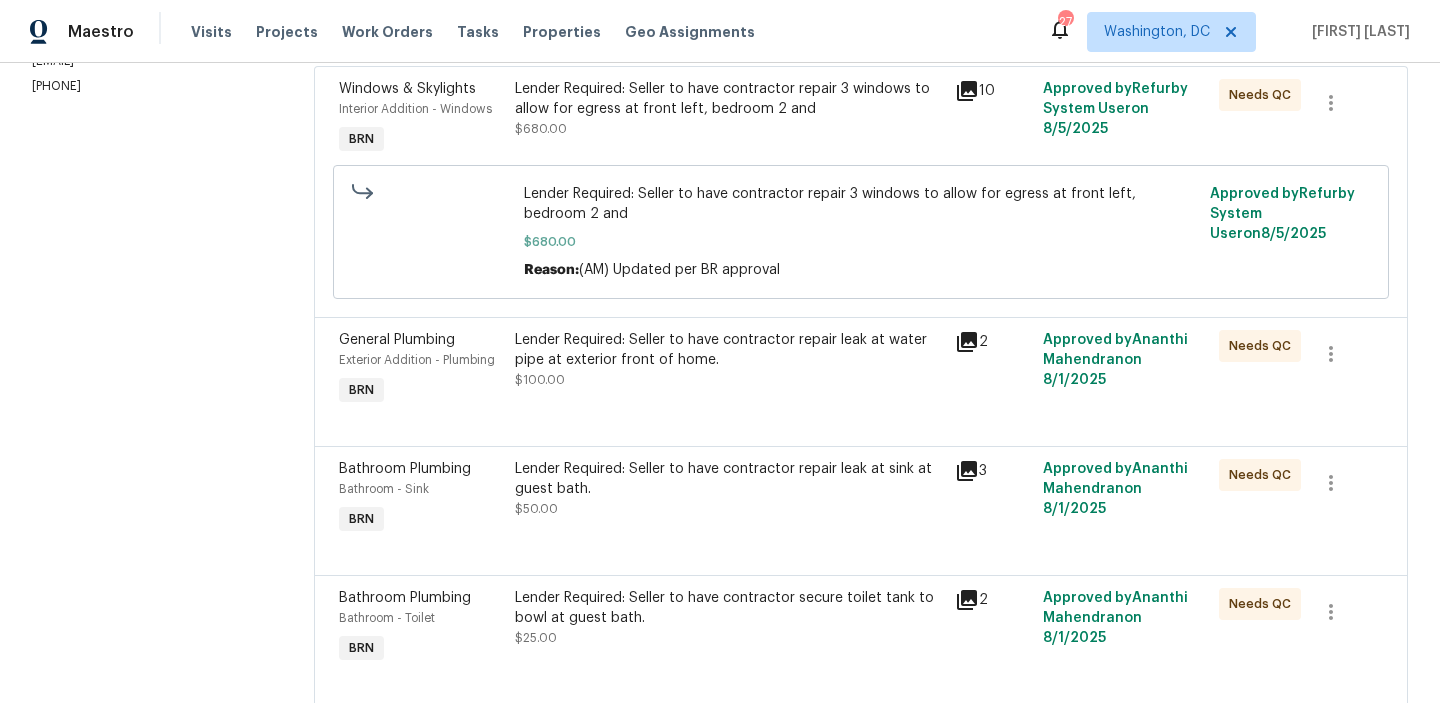 scroll, scrollTop: 0, scrollLeft: 0, axis: both 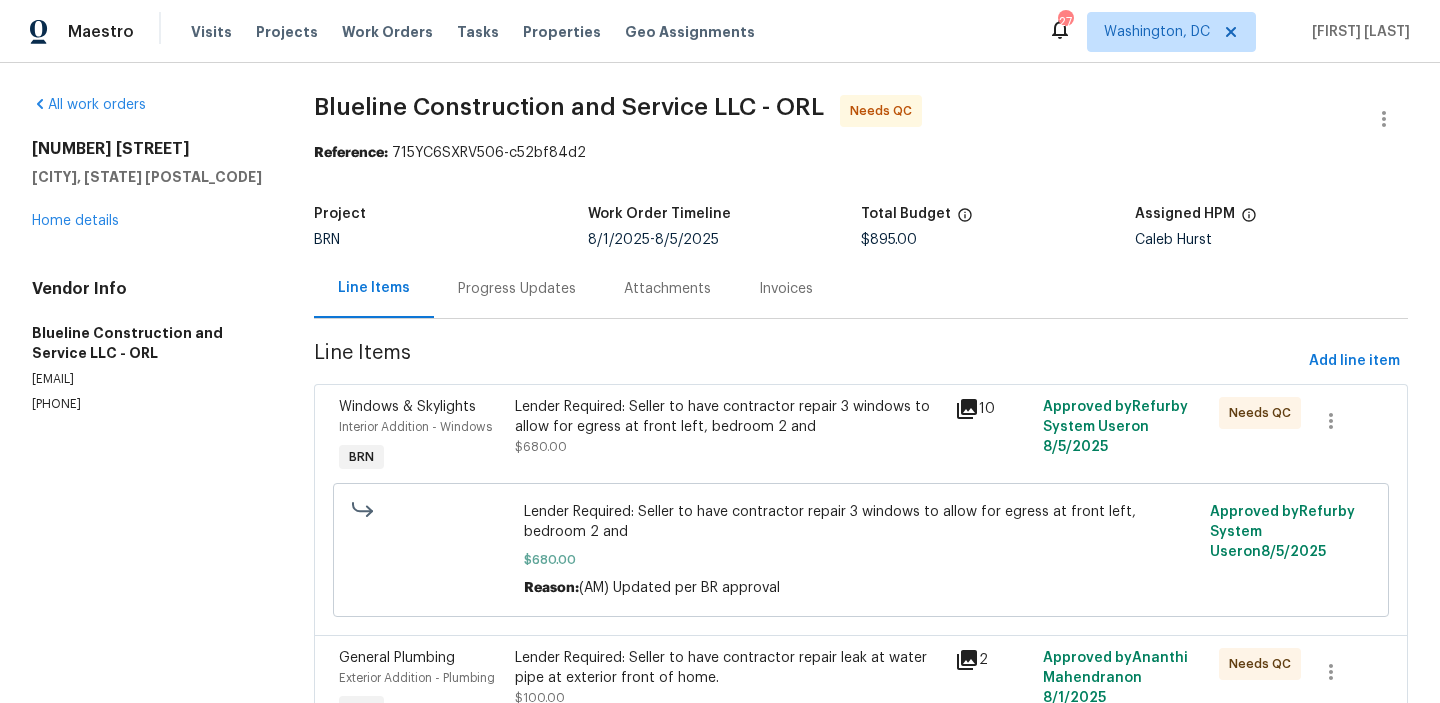 click on "Progress Updates" at bounding box center (517, 288) 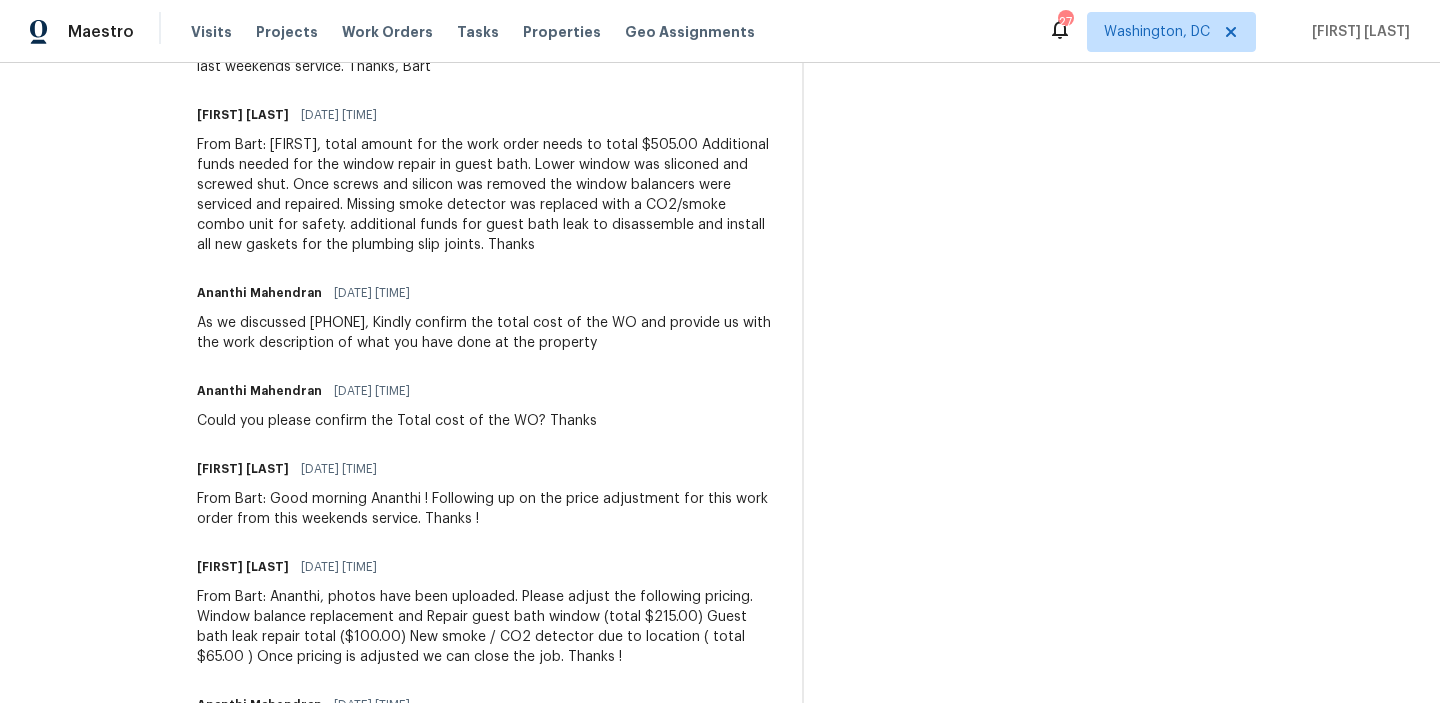 scroll, scrollTop: 913, scrollLeft: 0, axis: vertical 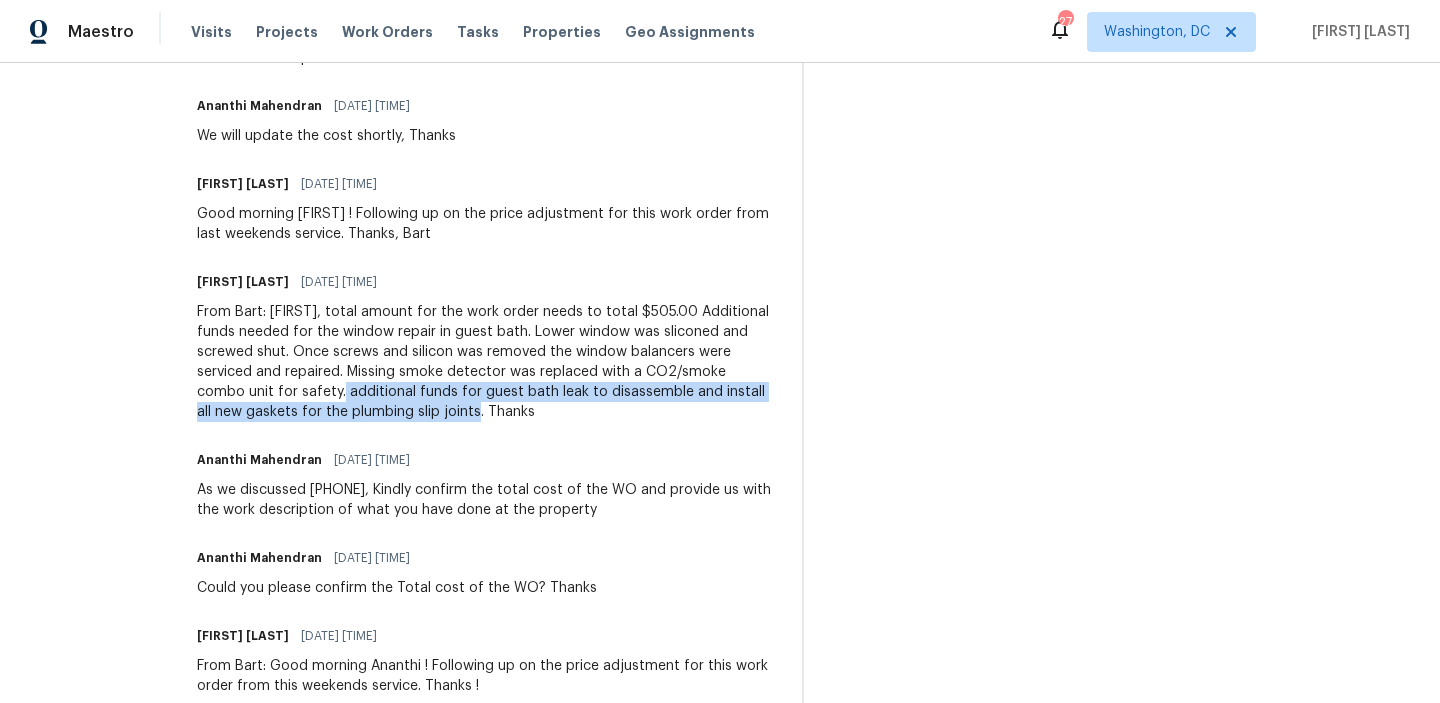 drag, startPoint x: 494, startPoint y: 392, endPoint x: 706, endPoint y: 405, distance: 212.39821 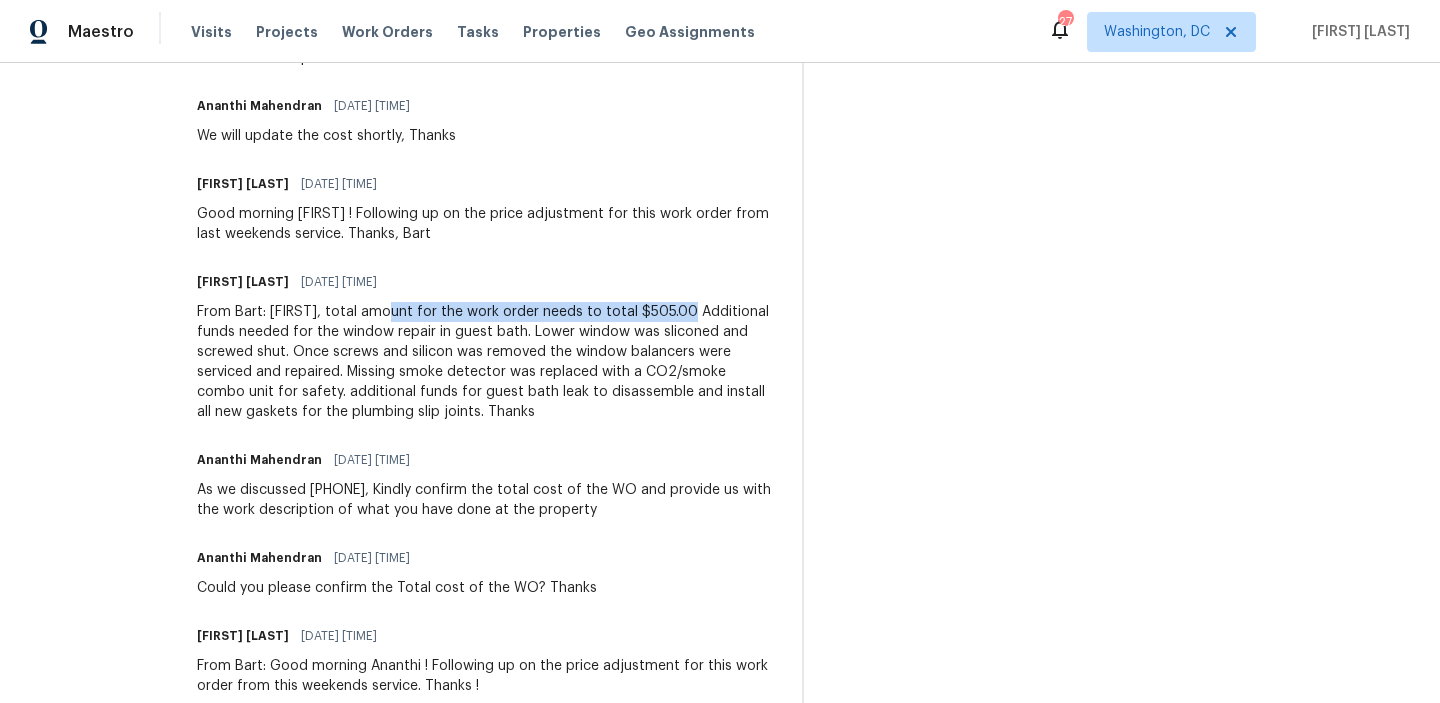 drag, startPoint x: 465, startPoint y: 312, endPoint x: 773, endPoint y: 312, distance: 308 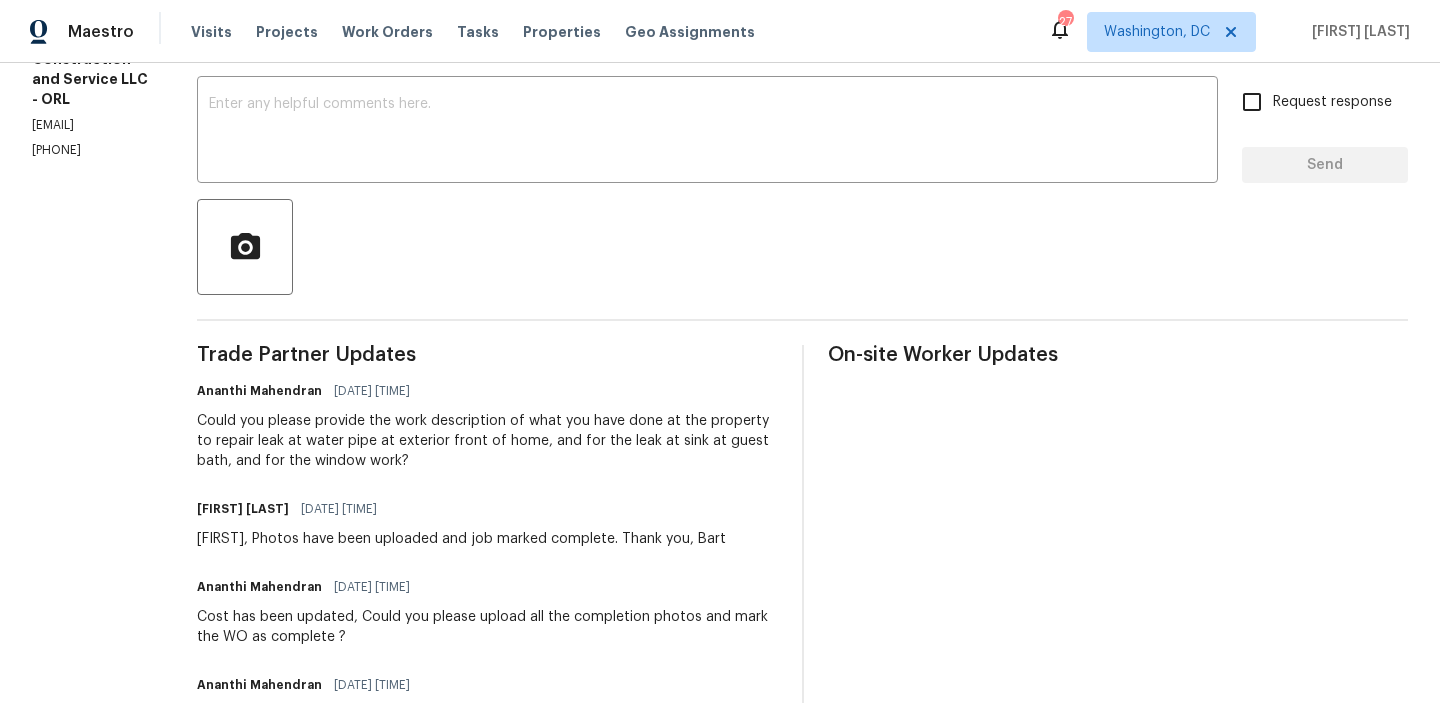scroll, scrollTop: 0, scrollLeft: 0, axis: both 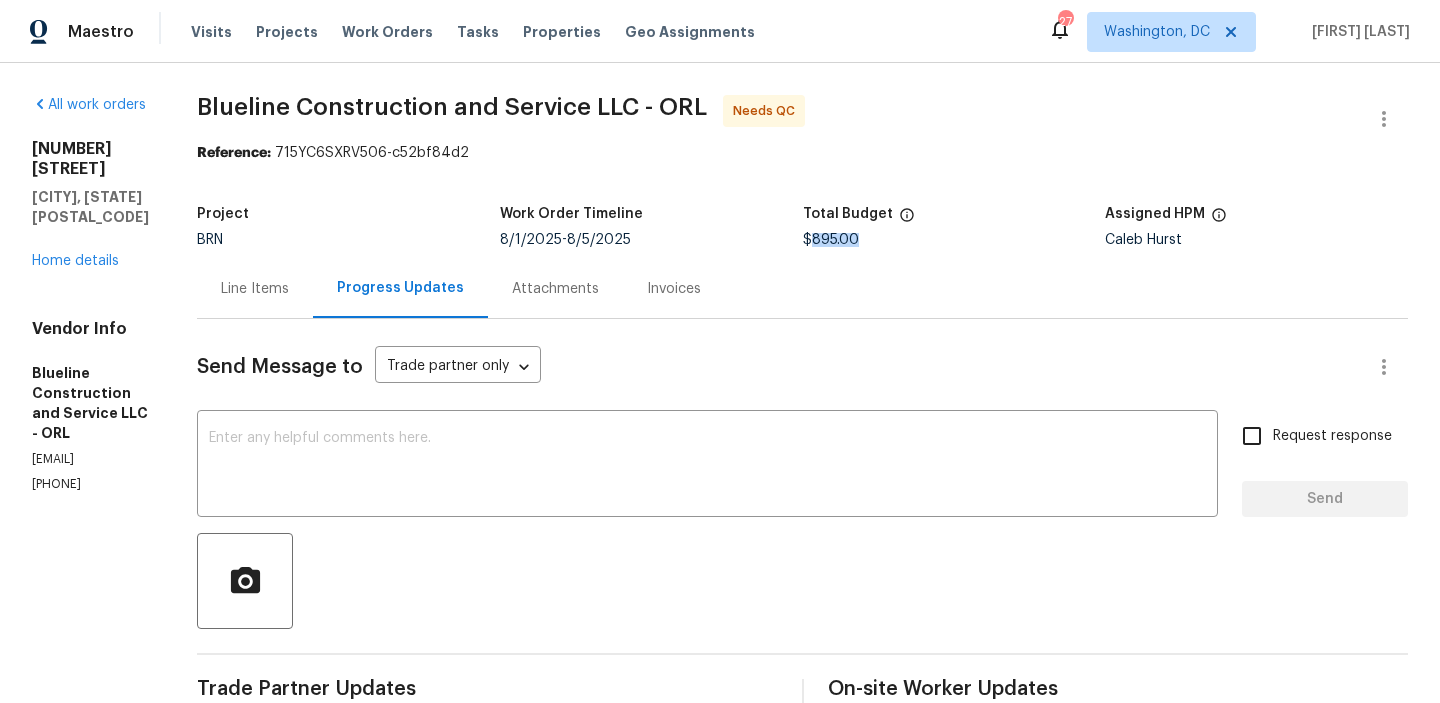 drag, startPoint x: 849, startPoint y: 237, endPoint x: 914, endPoint y: 238, distance: 65.00769 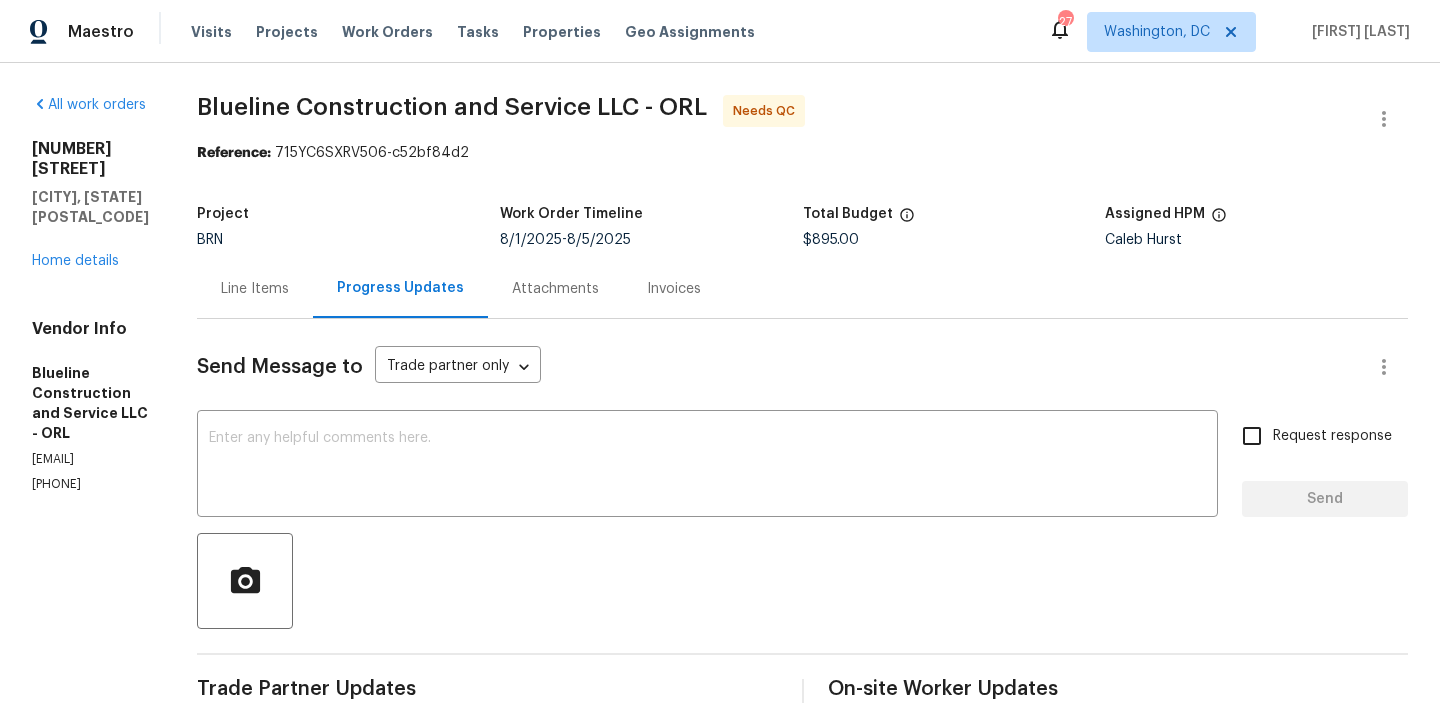 click on "Line Items" at bounding box center [255, 289] 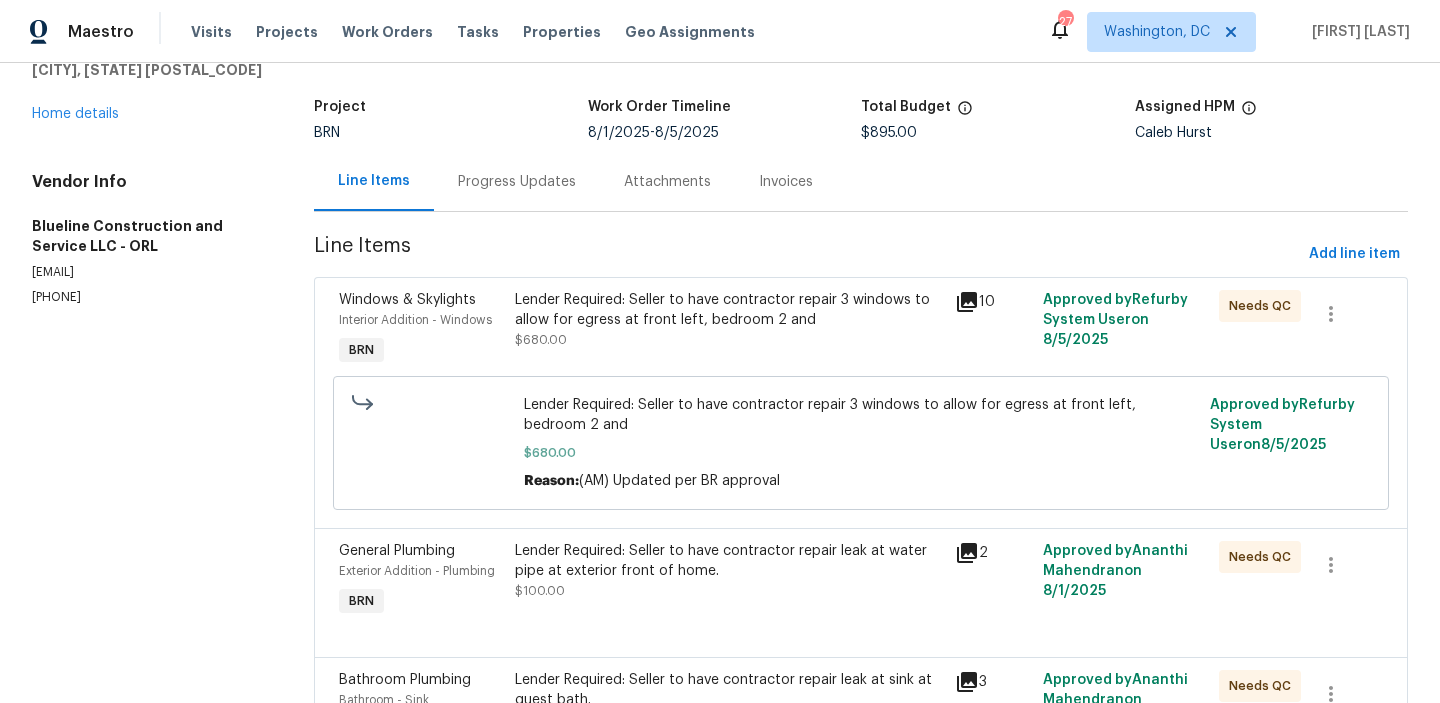 scroll, scrollTop: 204, scrollLeft: 0, axis: vertical 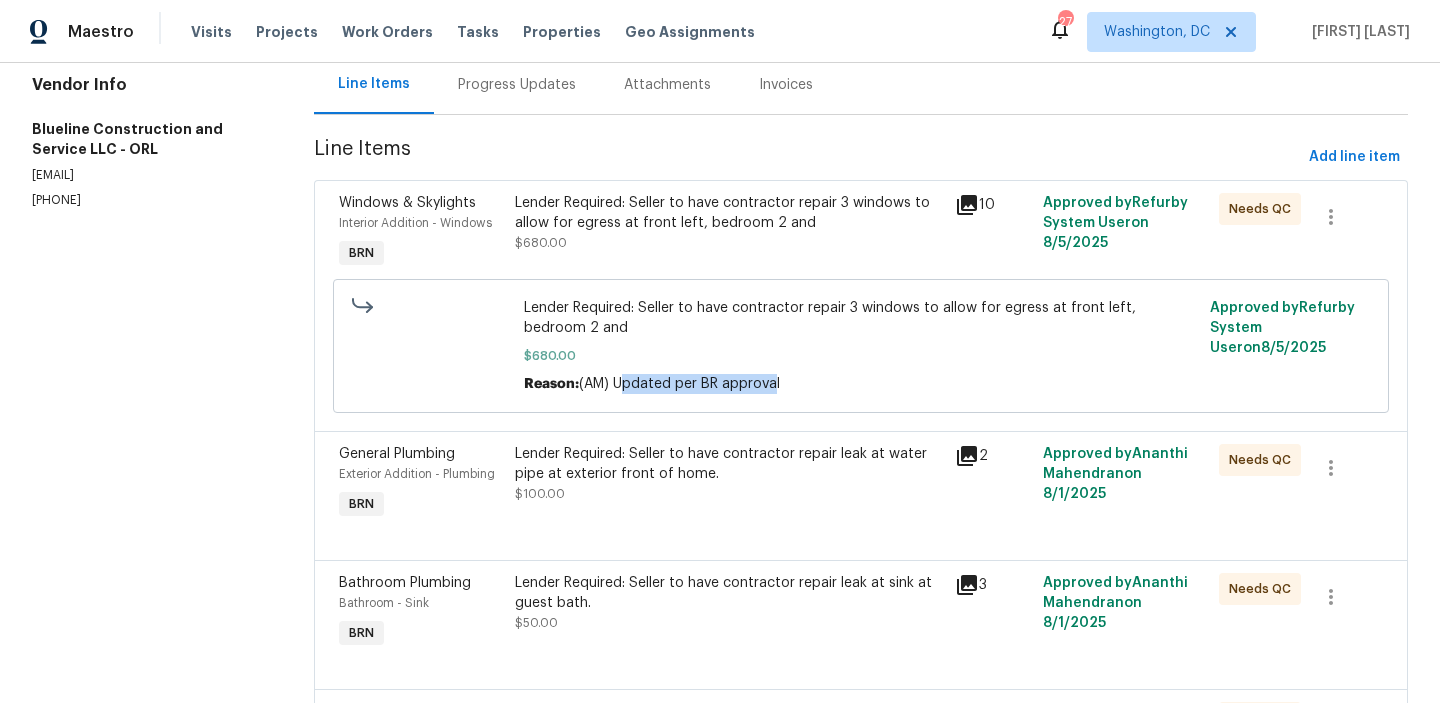 drag, startPoint x: 625, startPoint y: 379, endPoint x: 779, endPoint y: 376, distance: 154.02922 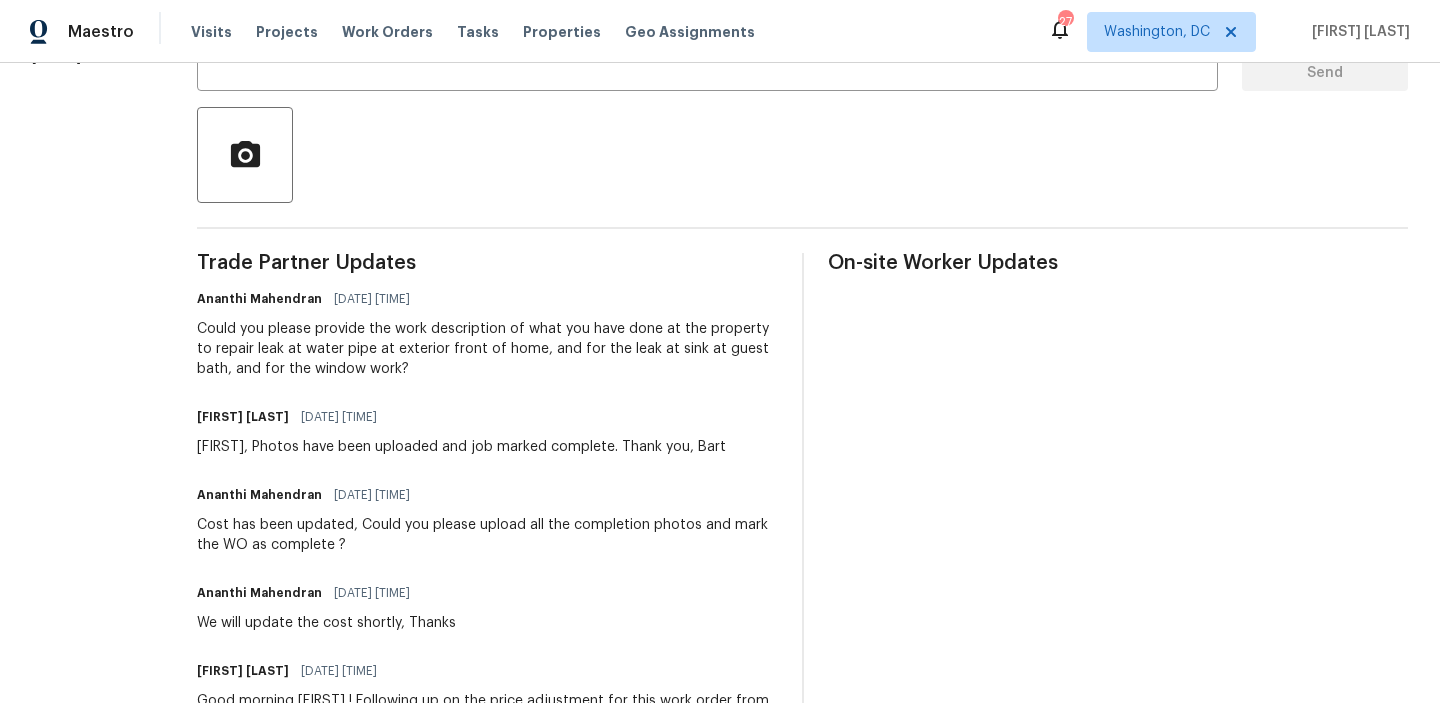 scroll, scrollTop: 454, scrollLeft: 0, axis: vertical 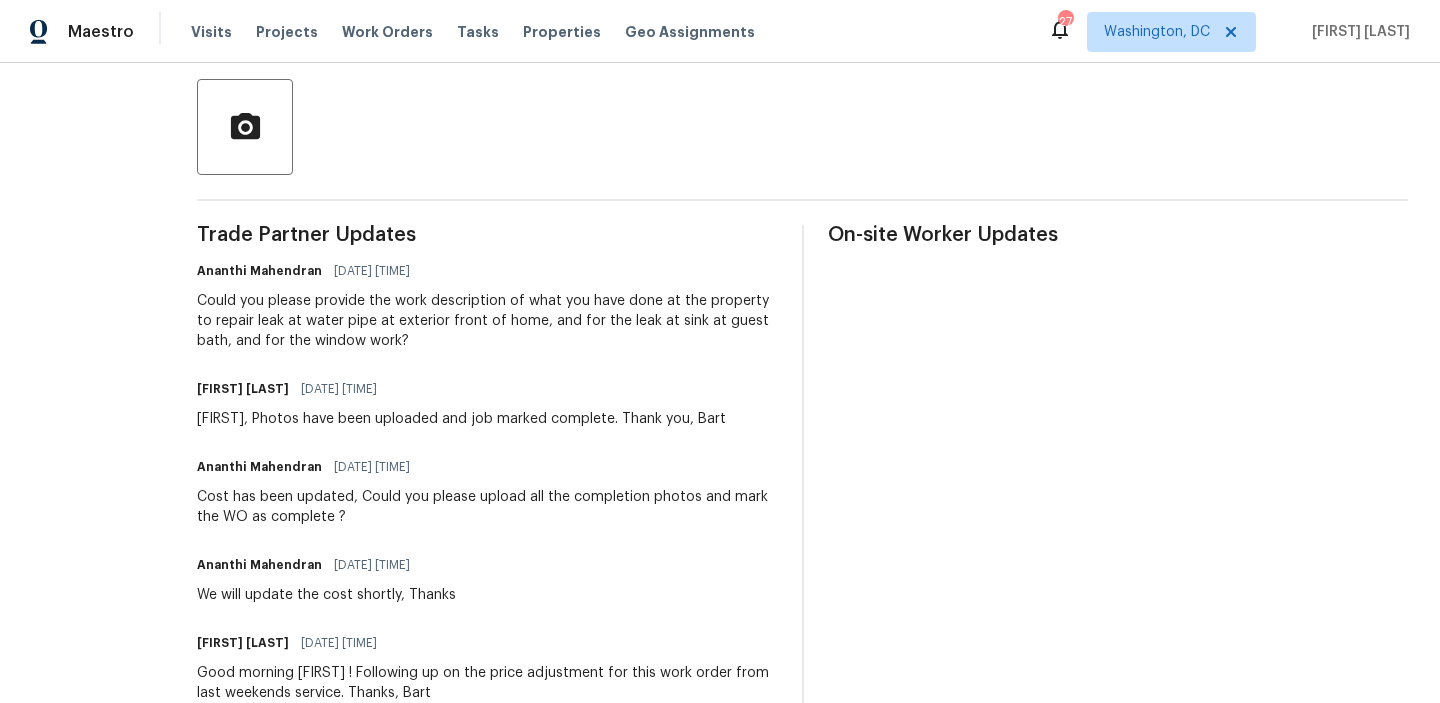 drag, startPoint x: 466, startPoint y: 467, endPoint x: 562, endPoint y: 466, distance: 96.00521 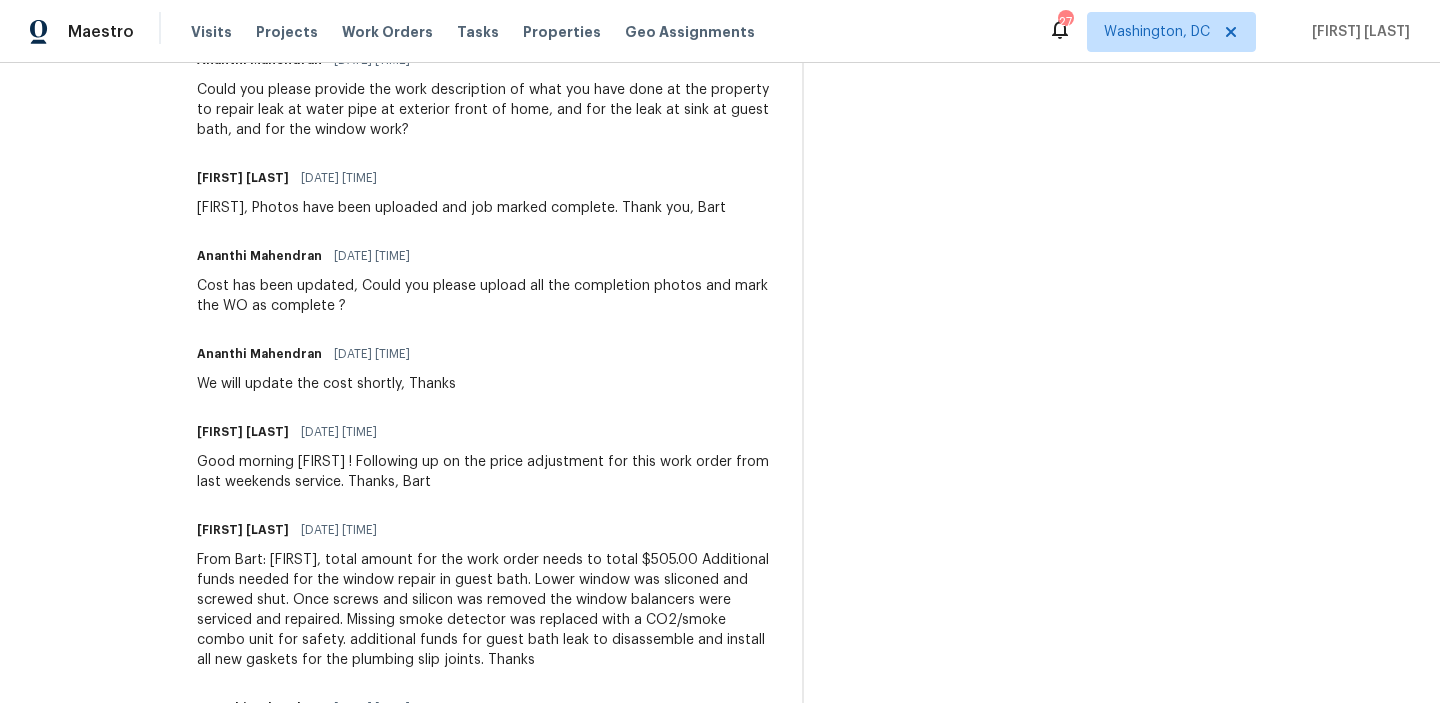scroll, scrollTop: 0, scrollLeft: 0, axis: both 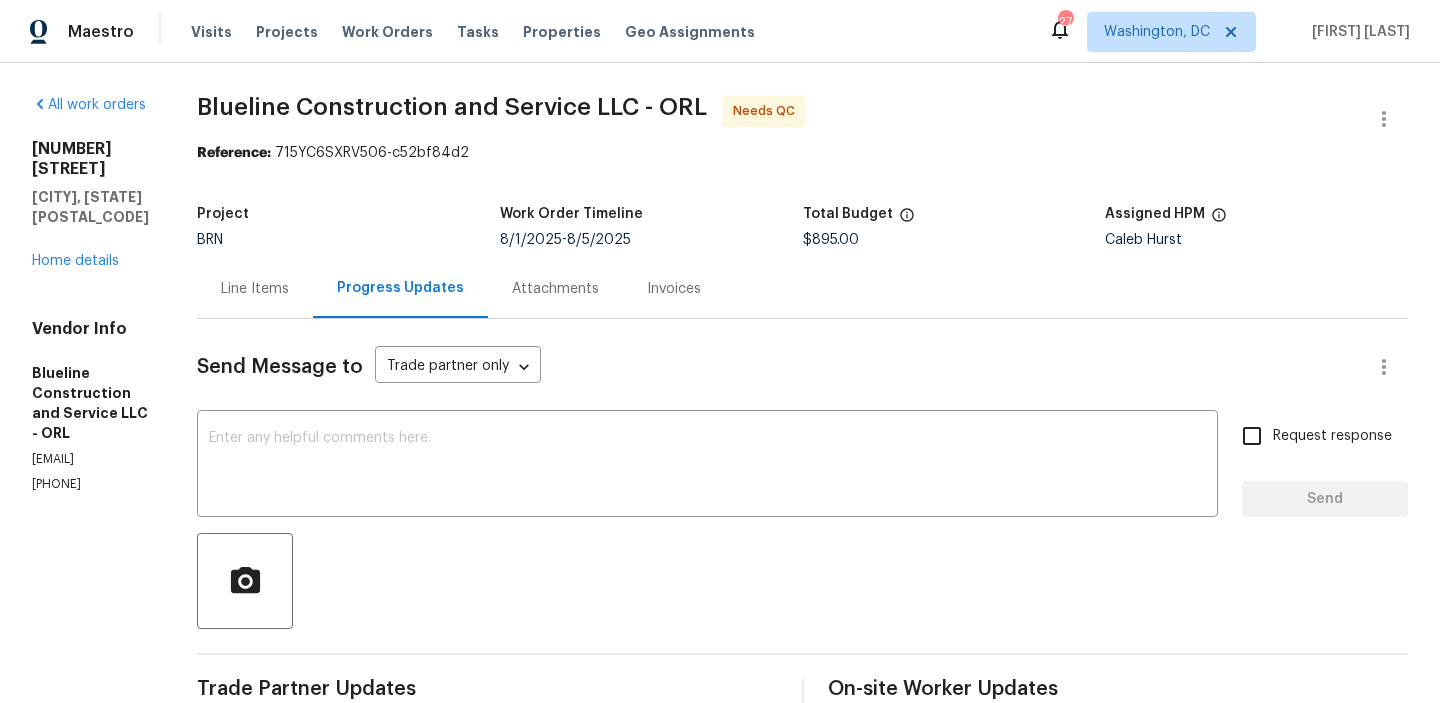 click on "Line Items" at bounding box center (255, 289) 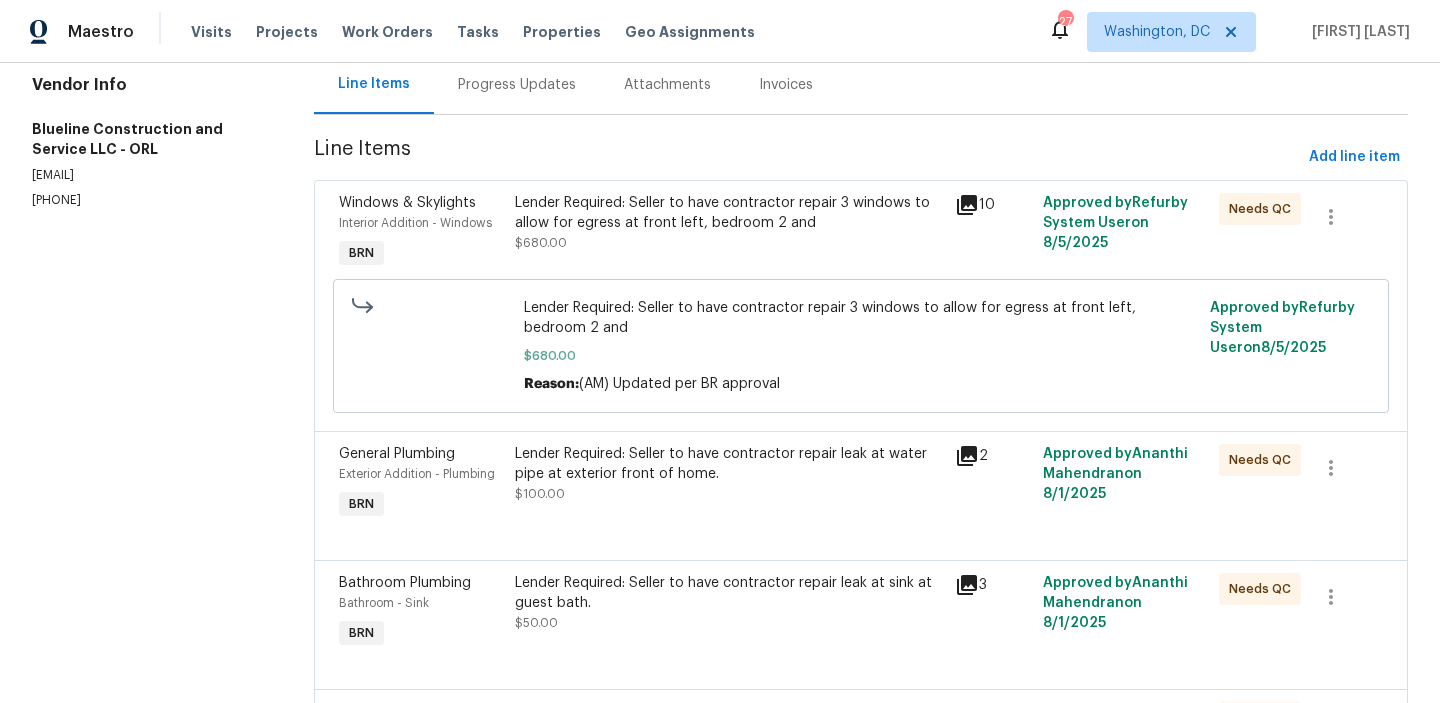 scroll, scrollTop: 0, scrollLeft: 0, axis: both 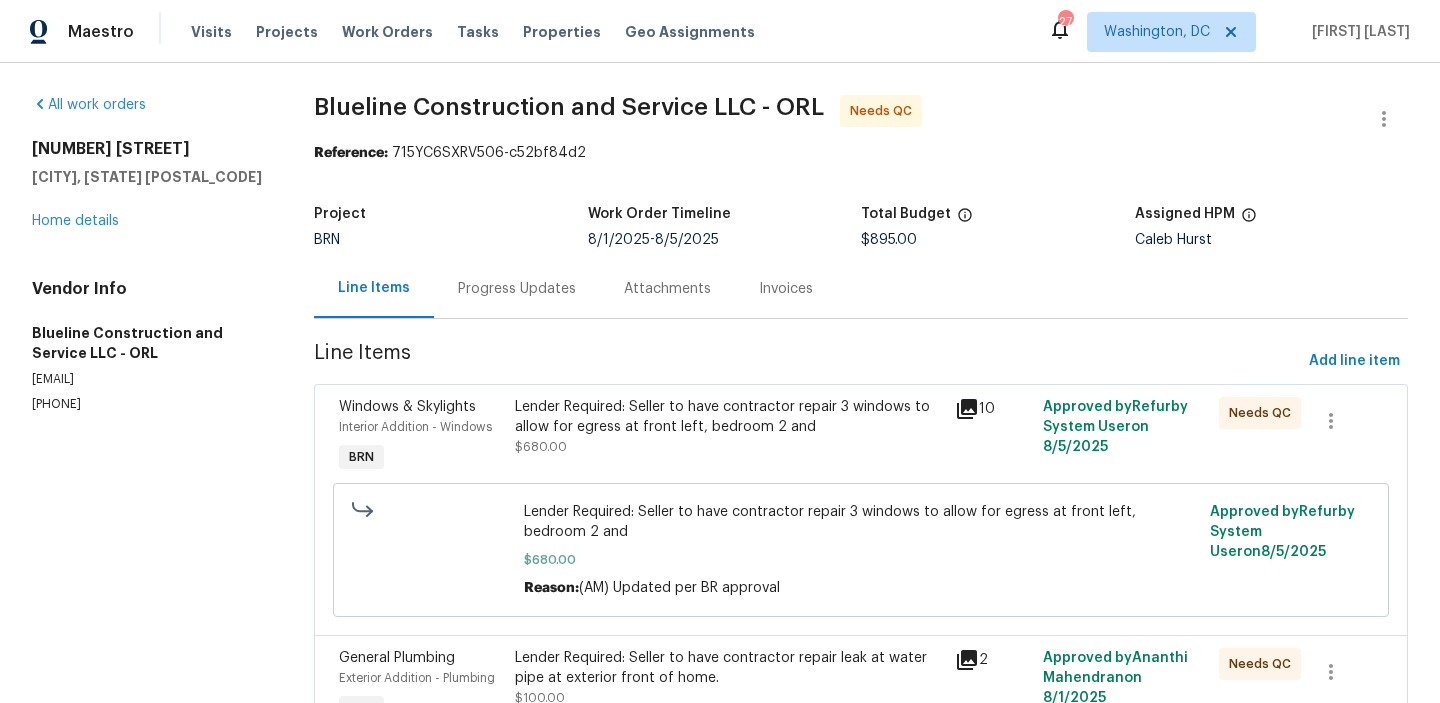drag, startPoint x: 869, startPoint y: 240, endPoint x: 1042, endPoint y: 276, distance: 176.70596 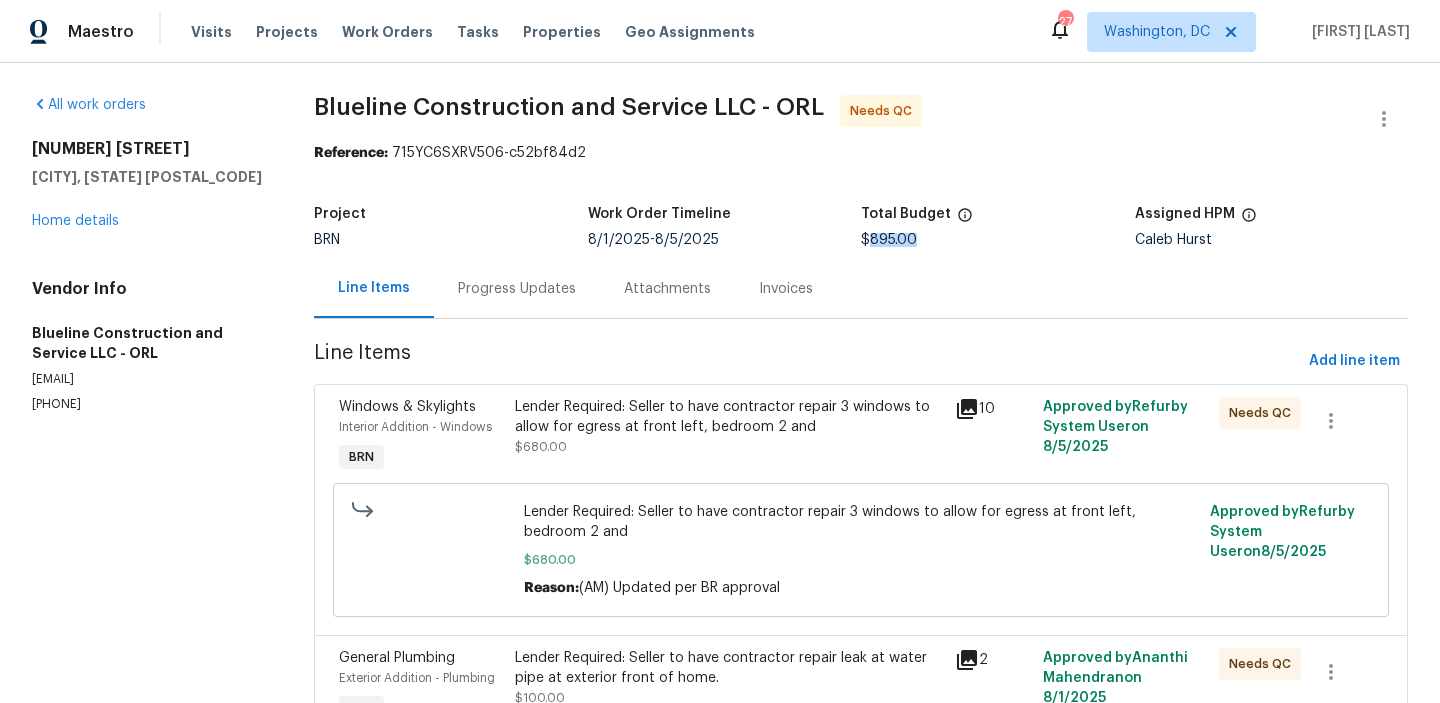 click on "Progress Updates" at bounding box center (517, 289) 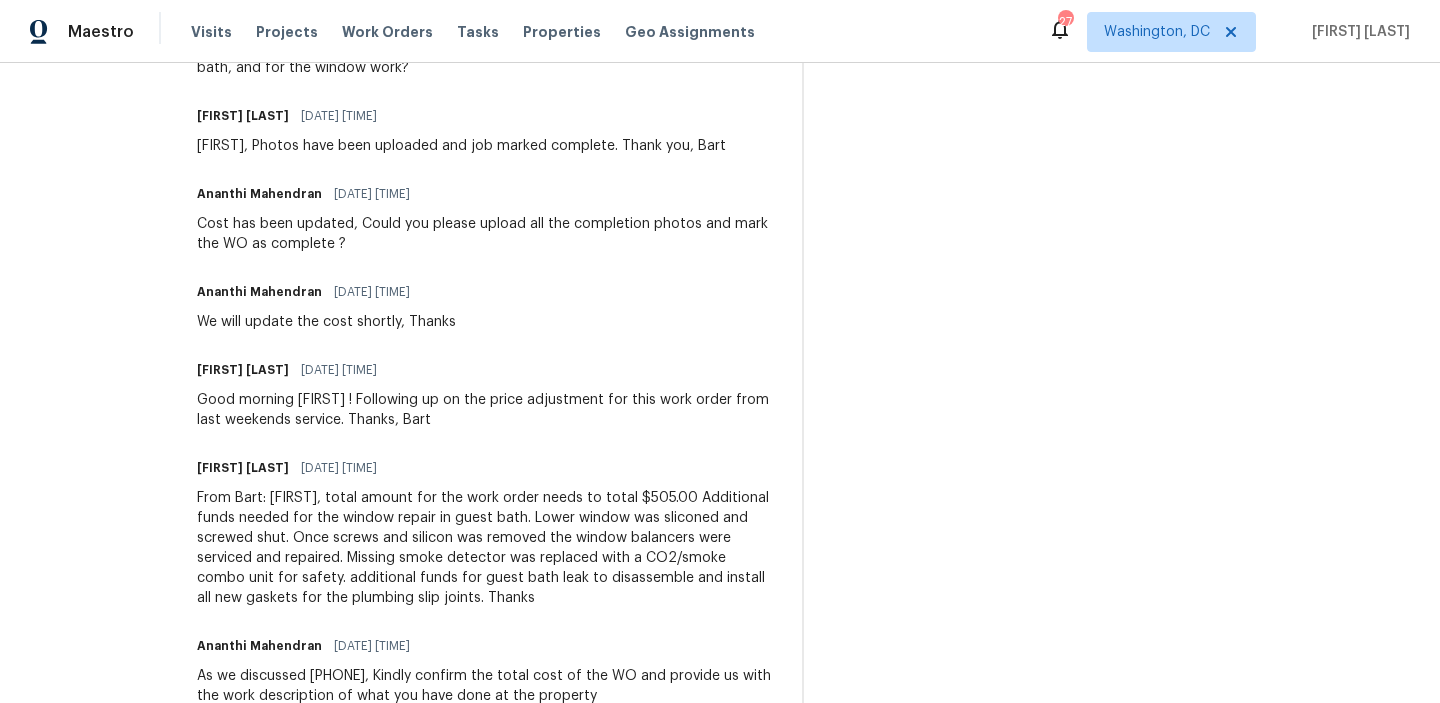 scroll, scrollTop: 724, scrollLeft: 0, axis: vertical 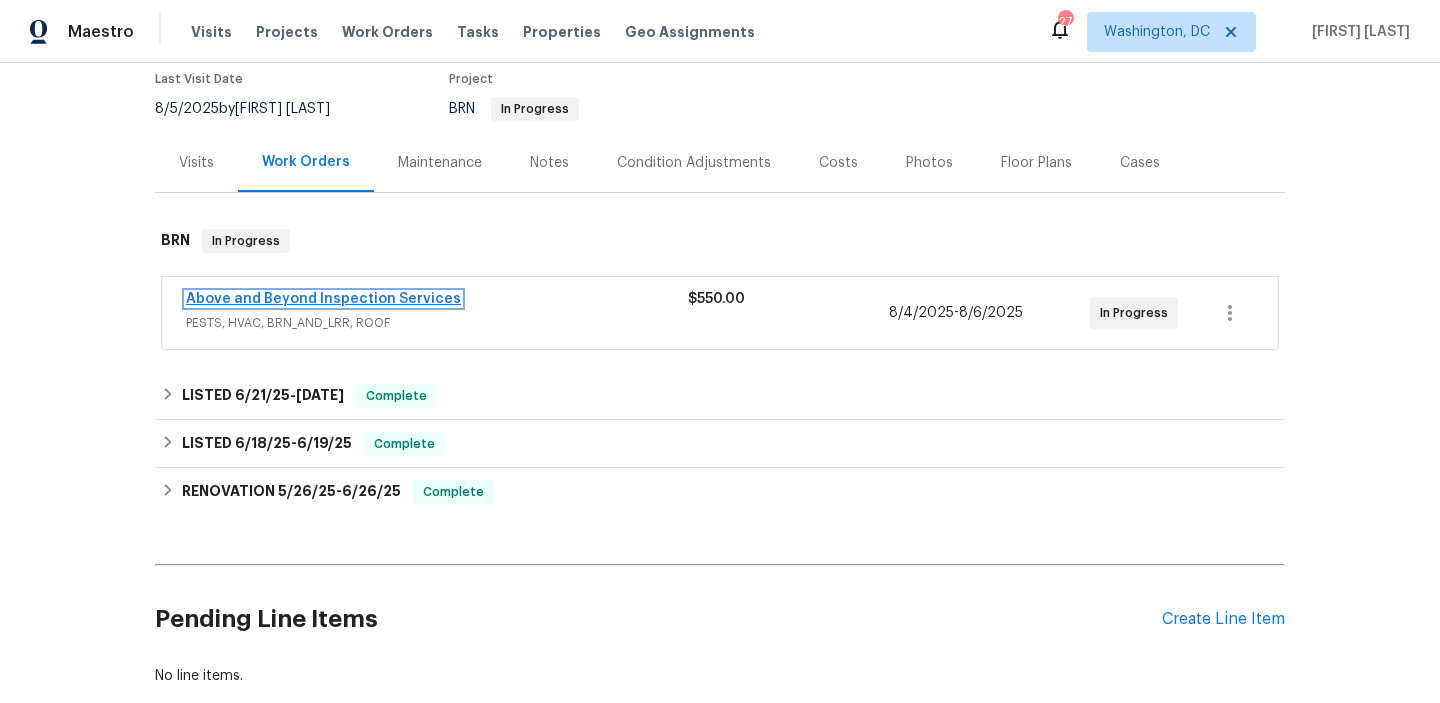 click on "Above and Beyond Inspection Services" at bounding box center [323, 299] 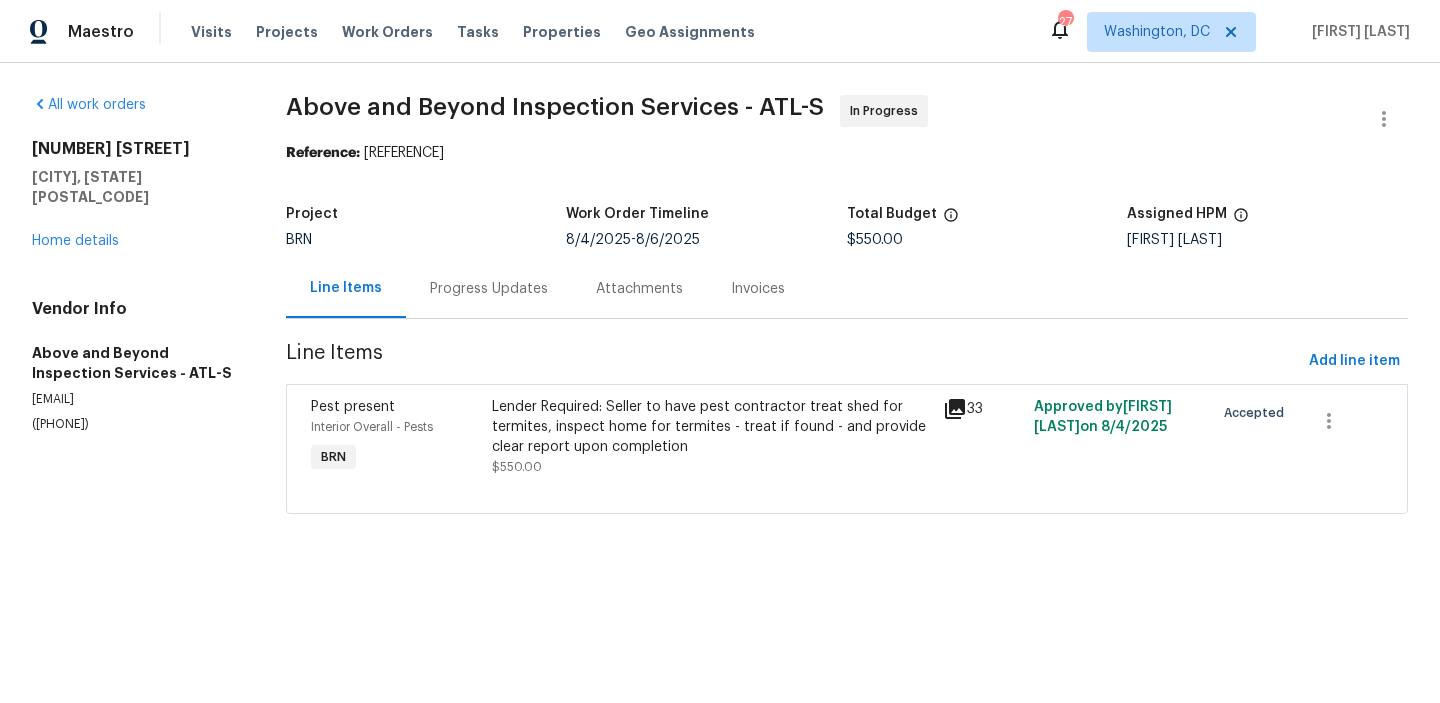 click on "Progress Updates" at bounding box center (489, 289) 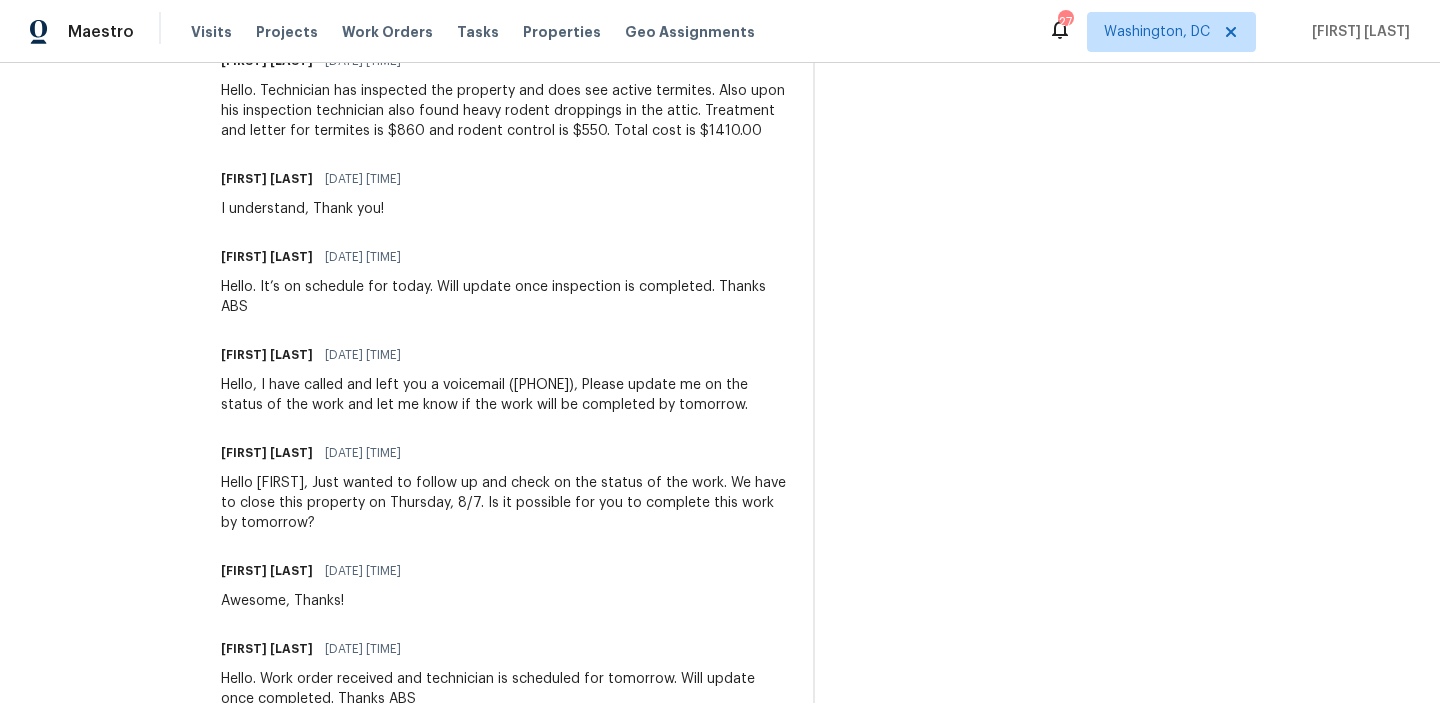 scroll, scrollTop: 1439, scrollLeft: 0, axis: vertical 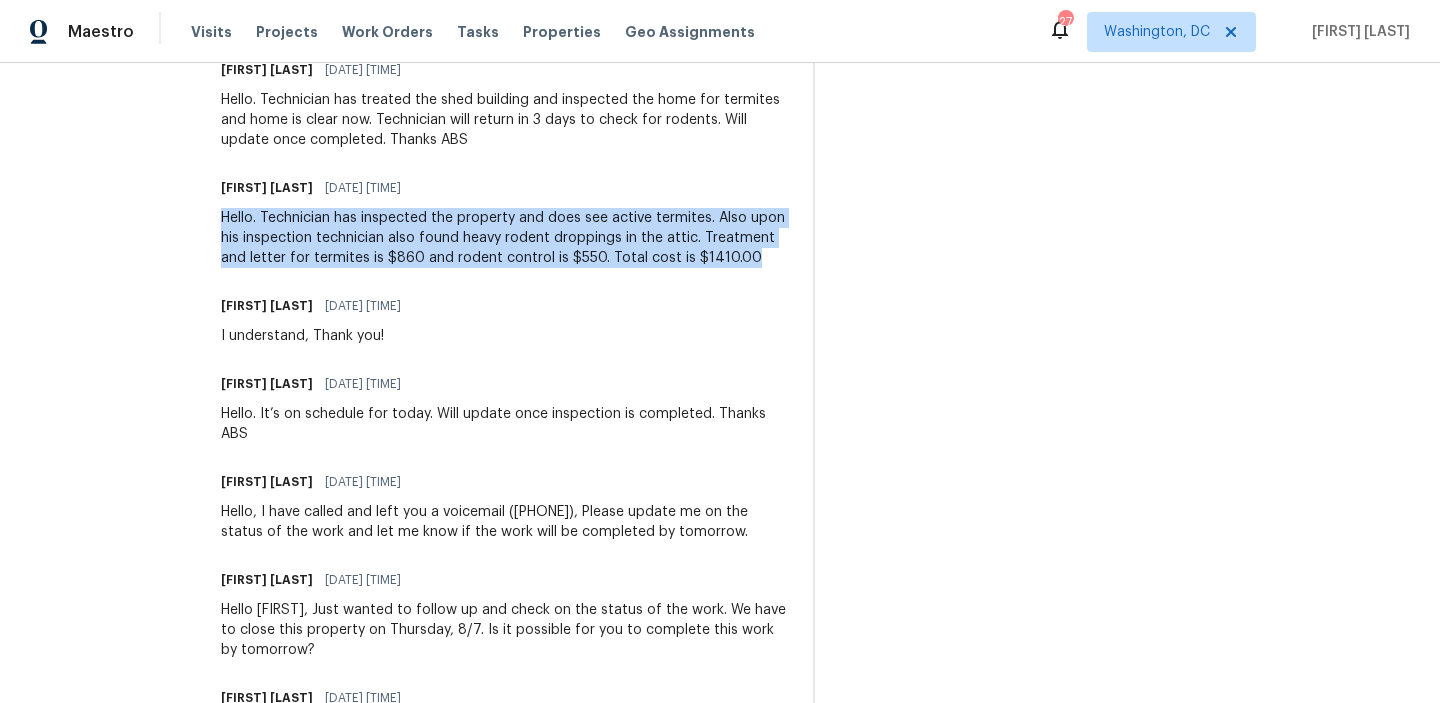 drag, startPoint x: 304, startPoint y: 235, endPoint x: 441, endPoint y: 292, distance: 148.38463 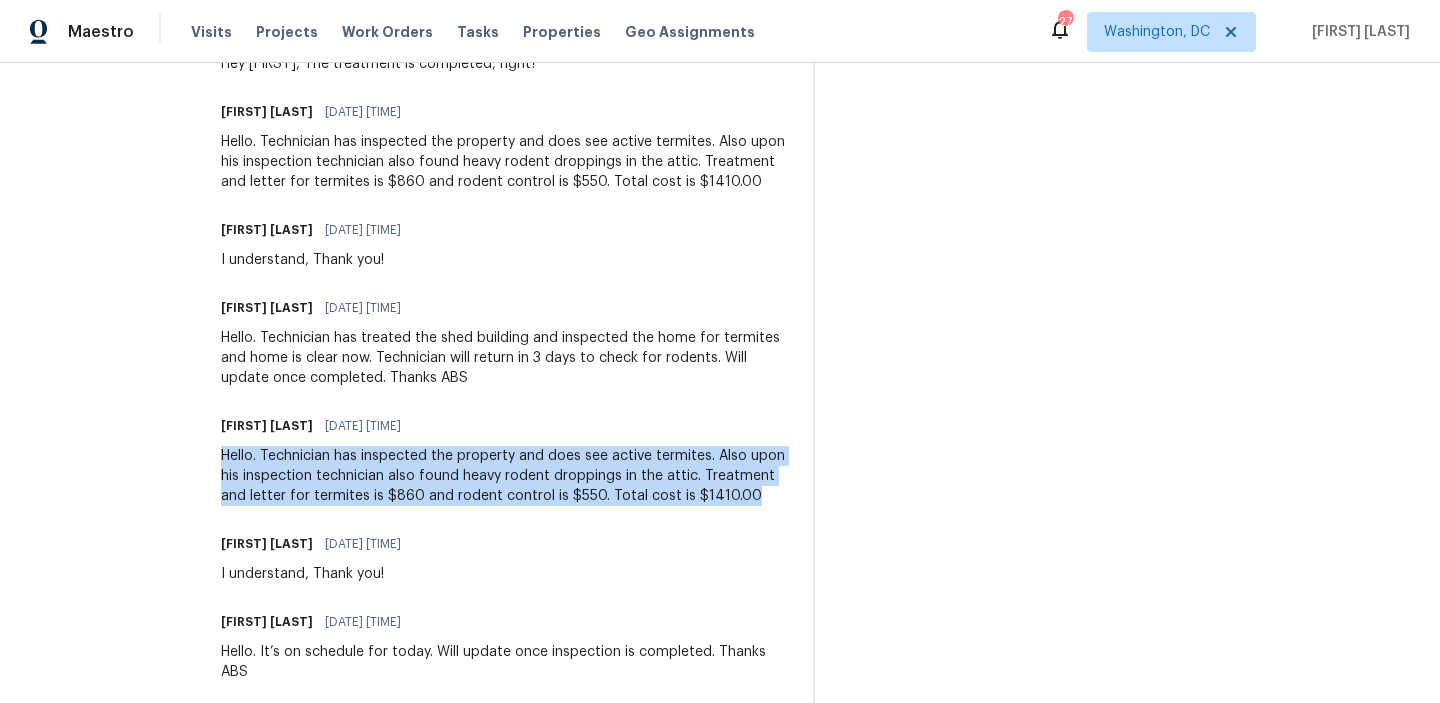scroll, scrollTop: 1150, scrollLeft: 0, axis: vertical 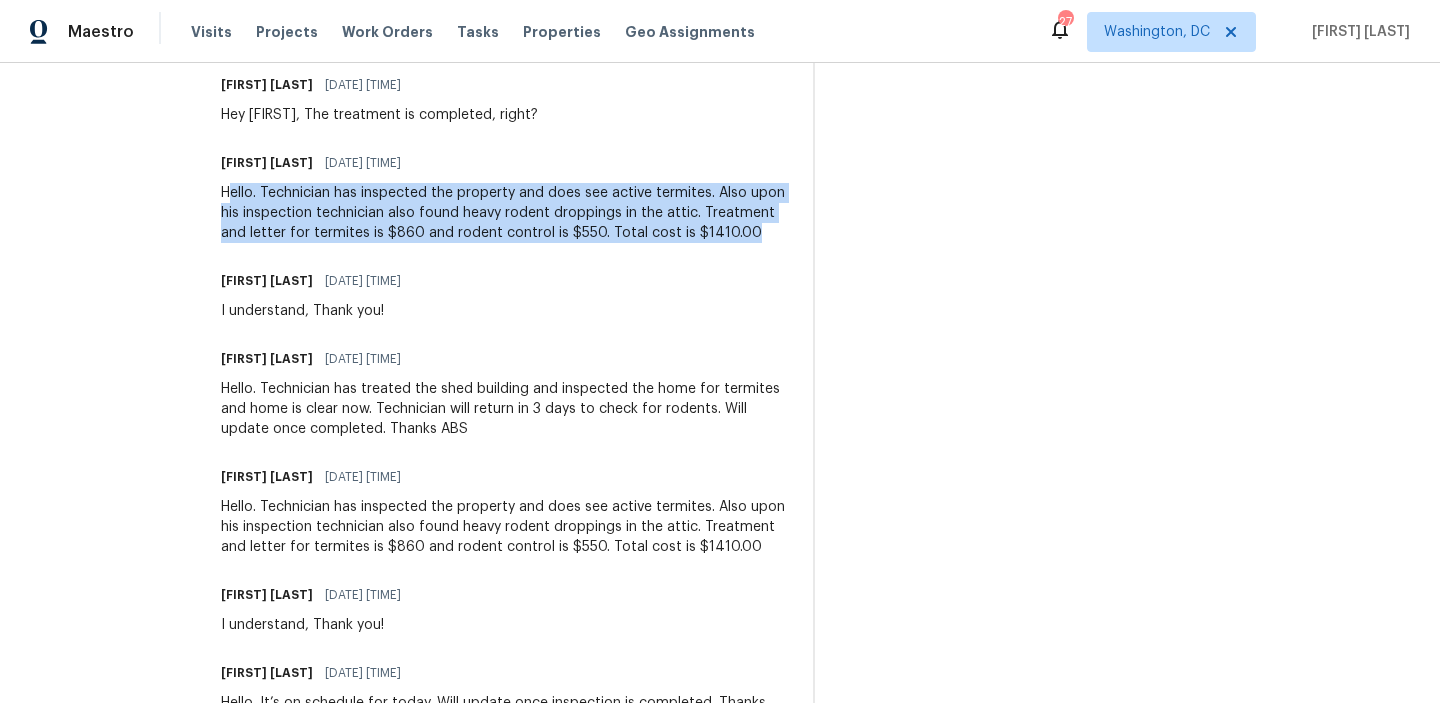 drag, startPoint x: 318, startPoint y: 192, endPoint x: 720, endPoint y: 263, distance: 408.22174 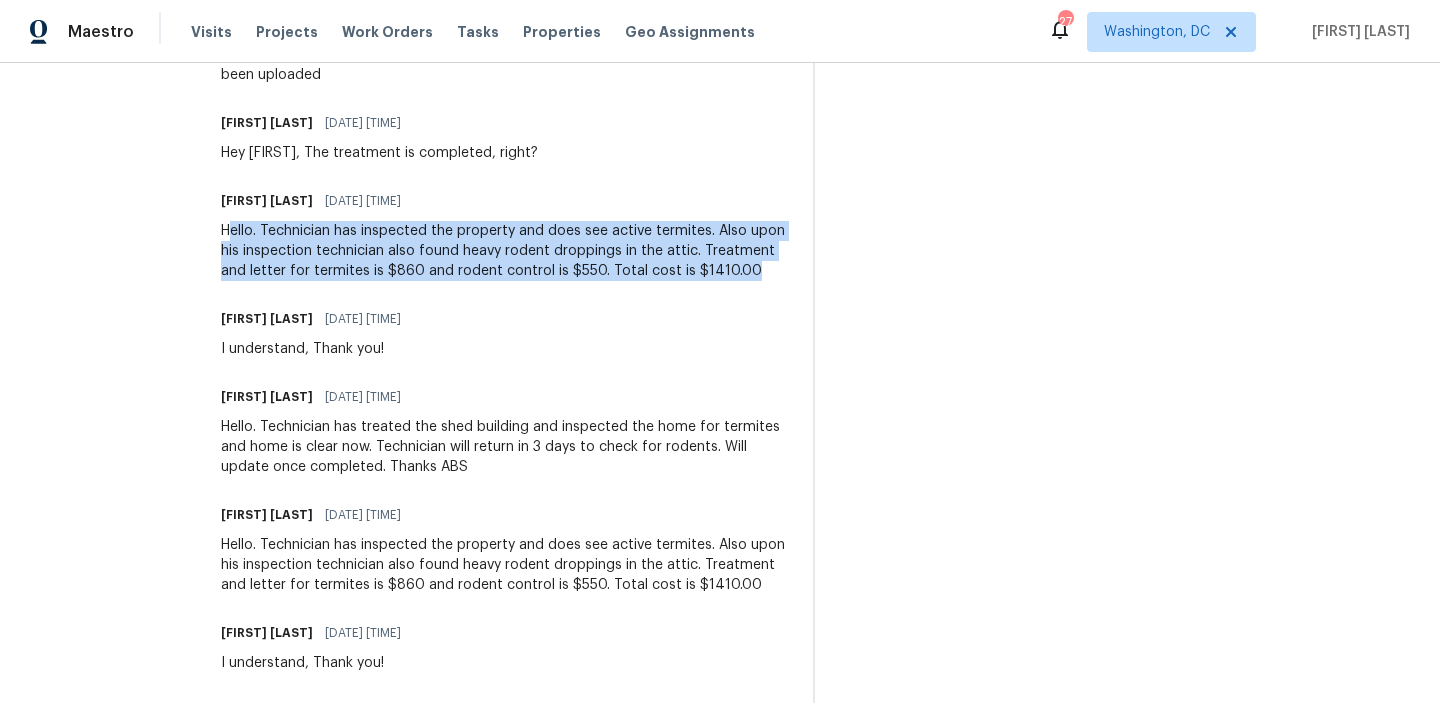 scroll, scrollTop: 1190, scrollLeft: 0, axis: vertical 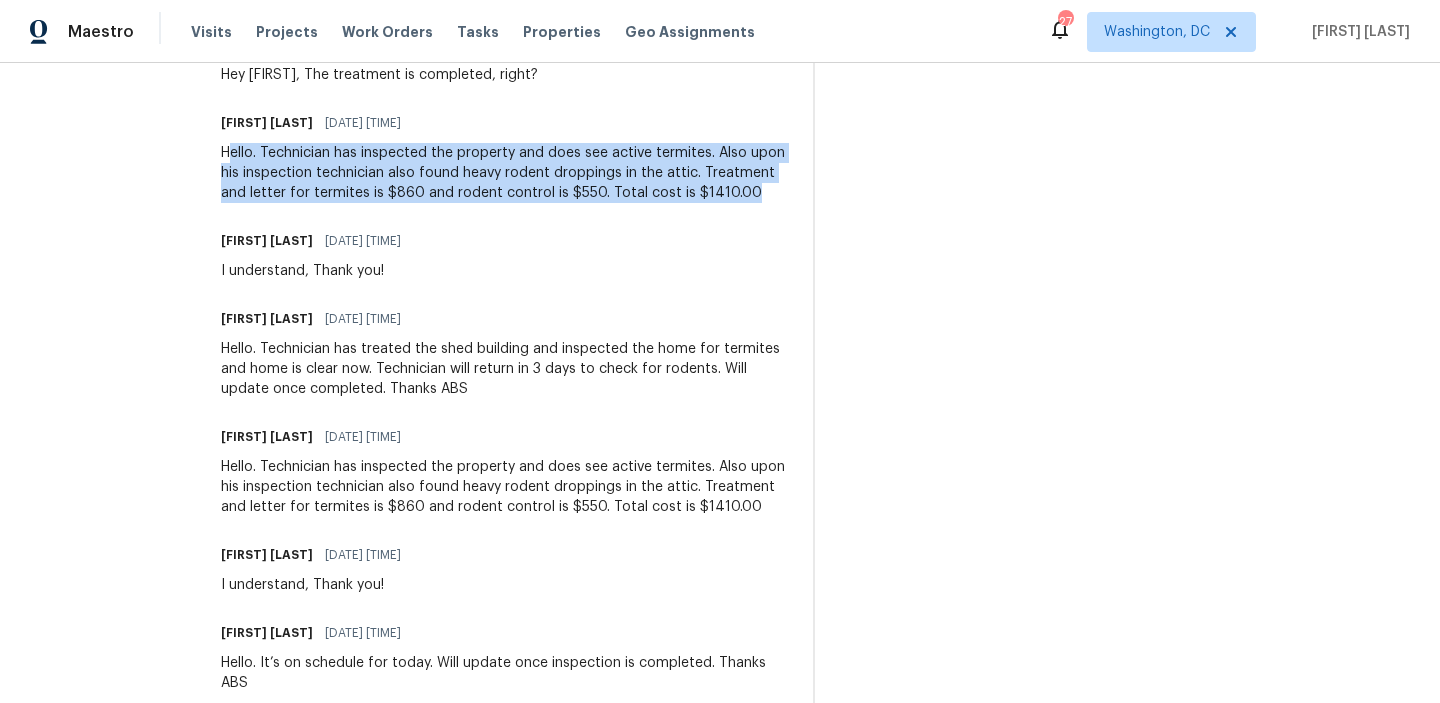 click on "Hello. Technician has inspected the property and does see active termites. Also upon his inspection technician also found heavy rodent droppings in the attic. Treatment and letter for termites is $860 and rodent control is $550. Total cost is $1410.00" at bounding box center [505, 173] 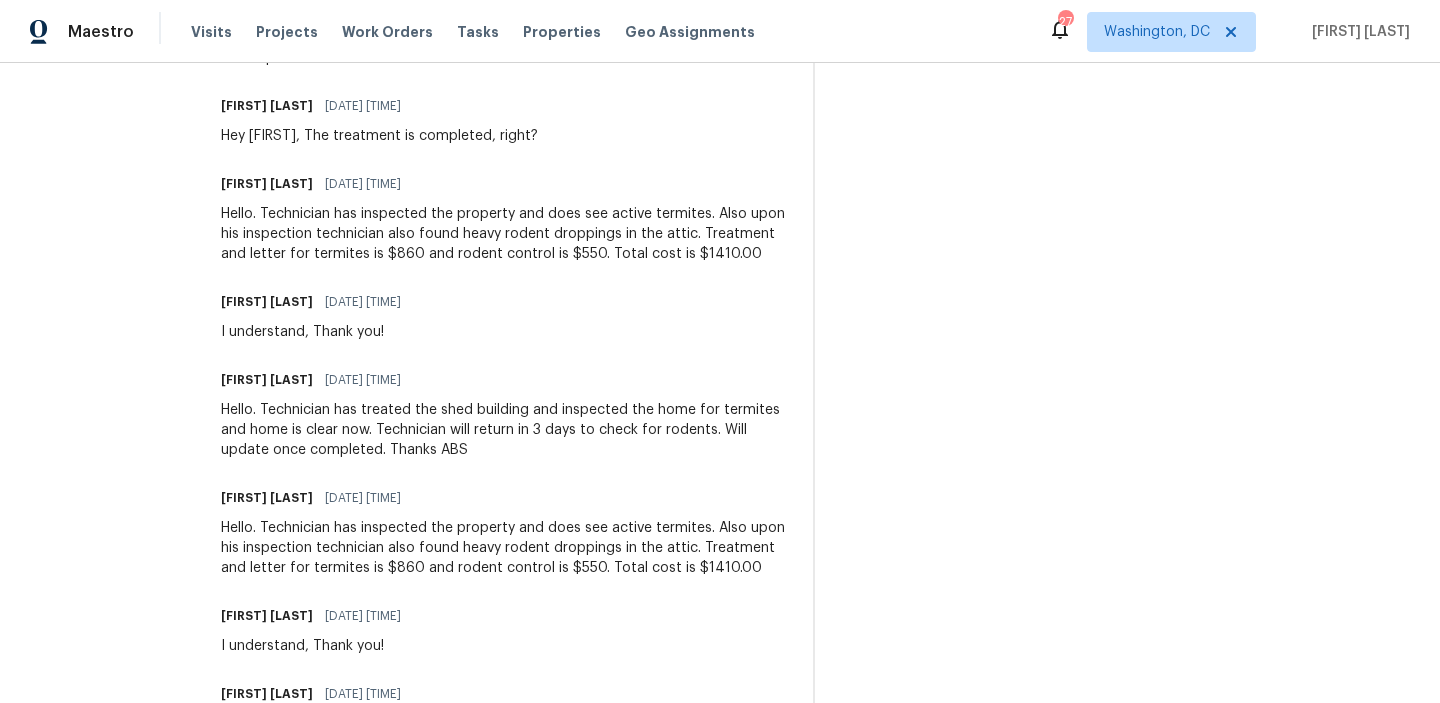 scroll, scrollTop: 1090, scrollLeft: 0, axis: vertical 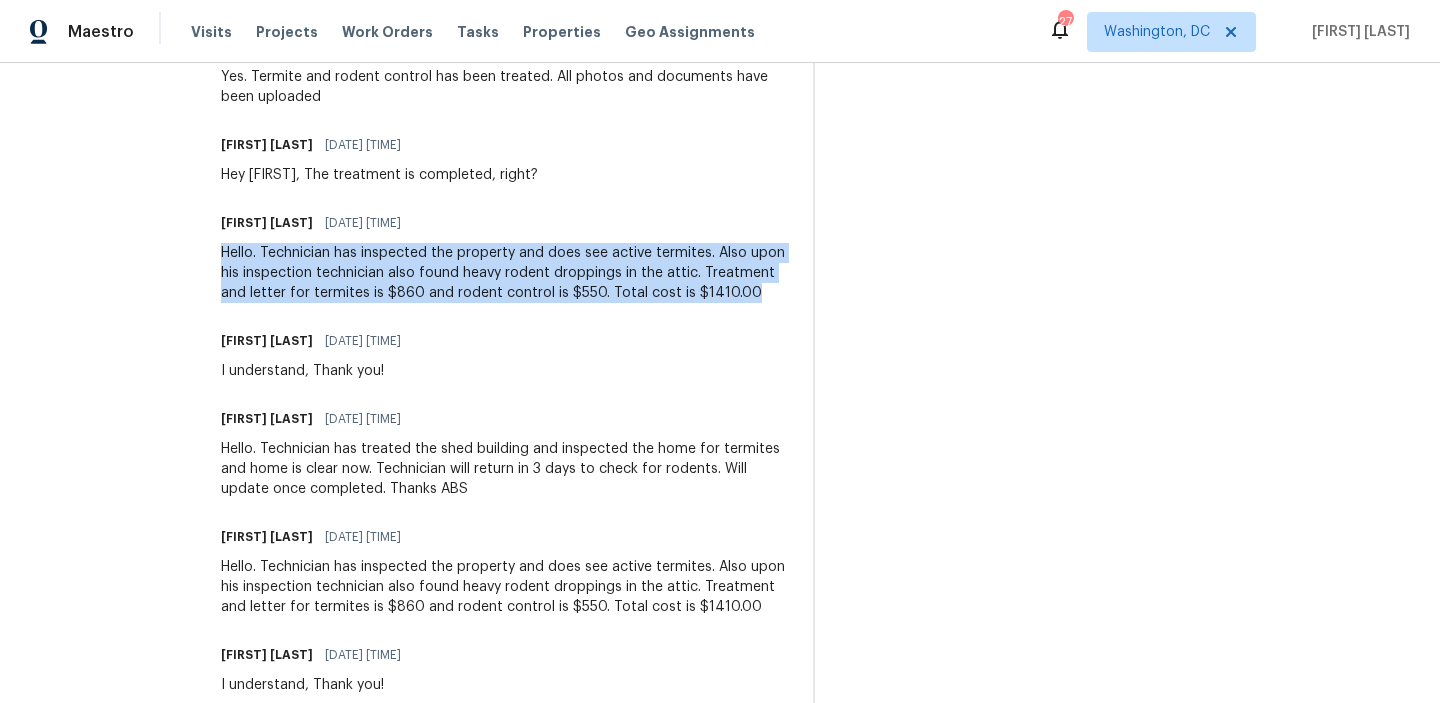 drag, startPoint x: 307, startPoint y: 260, endPoint x: 825, endPoint y: 319, distance: 521.3492 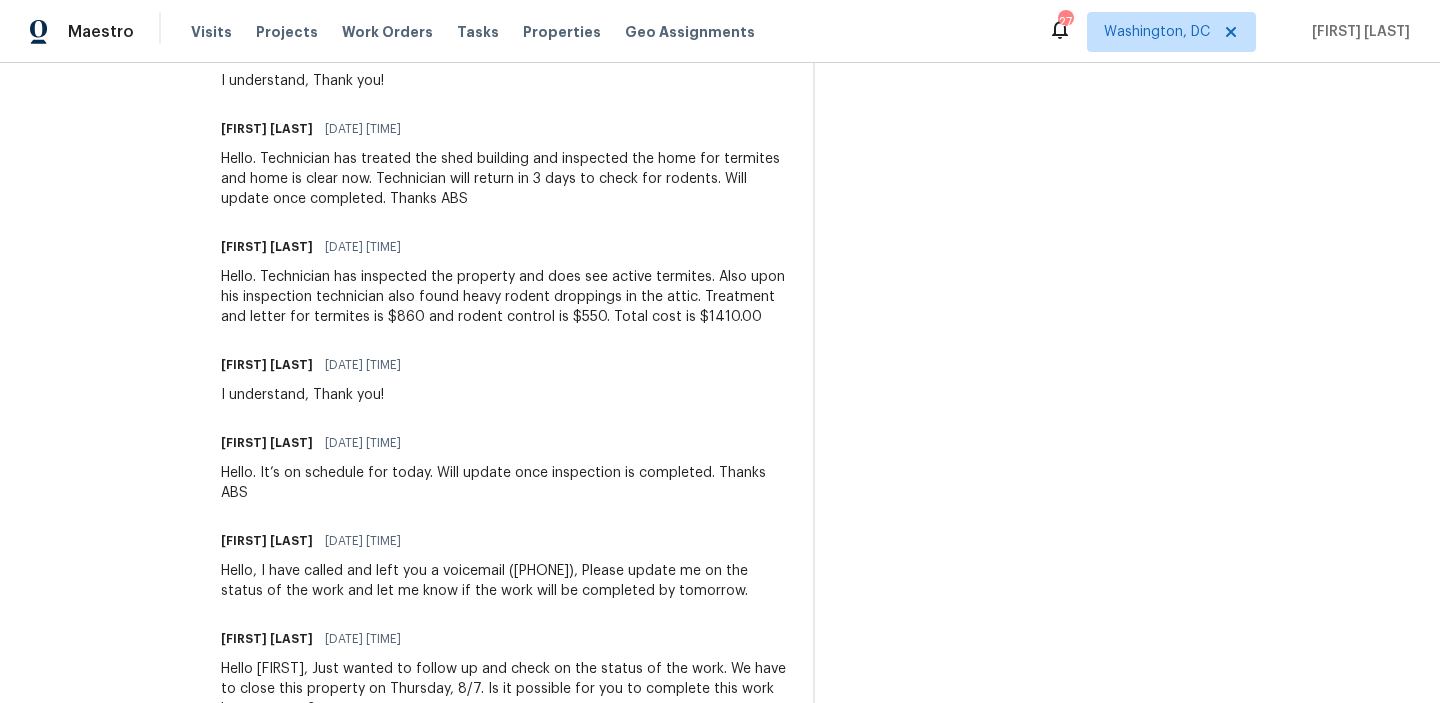 scroll, scrollTop: 1397, scrollLeft: 0, axis: vertical 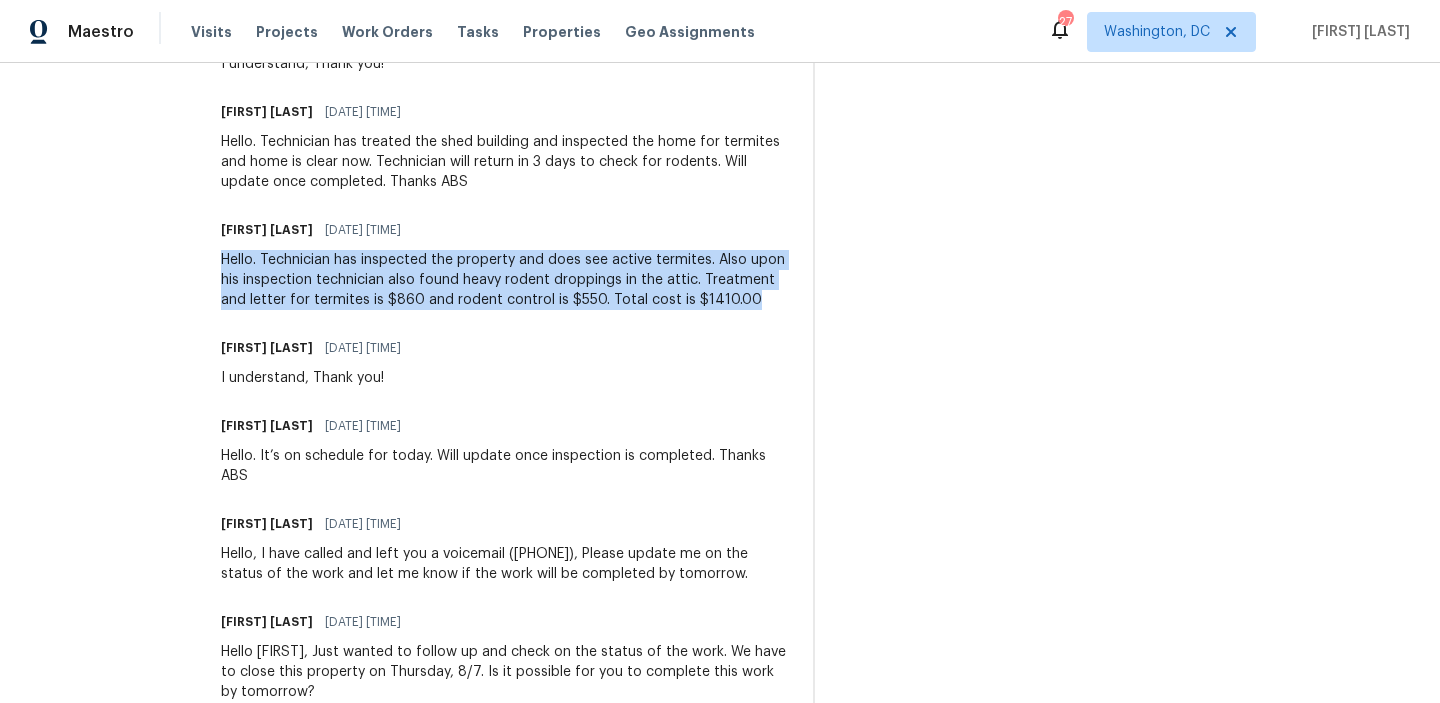 drag, startPoint x: 306, startPoint y: 282, endPoint x: 813, endPoint y: 333, distance: 509.55862 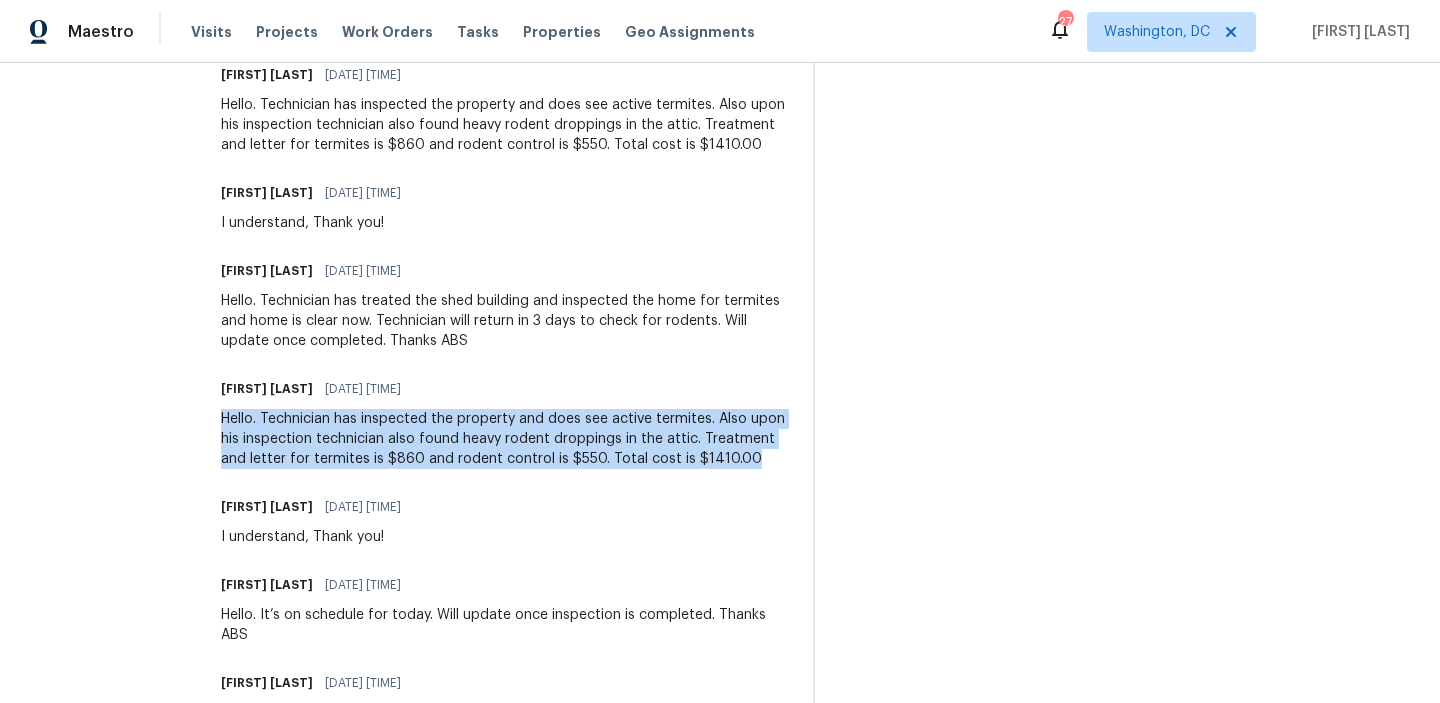 scroll, scrollTop: 1122, scrollLeft: 0, axis: vertical 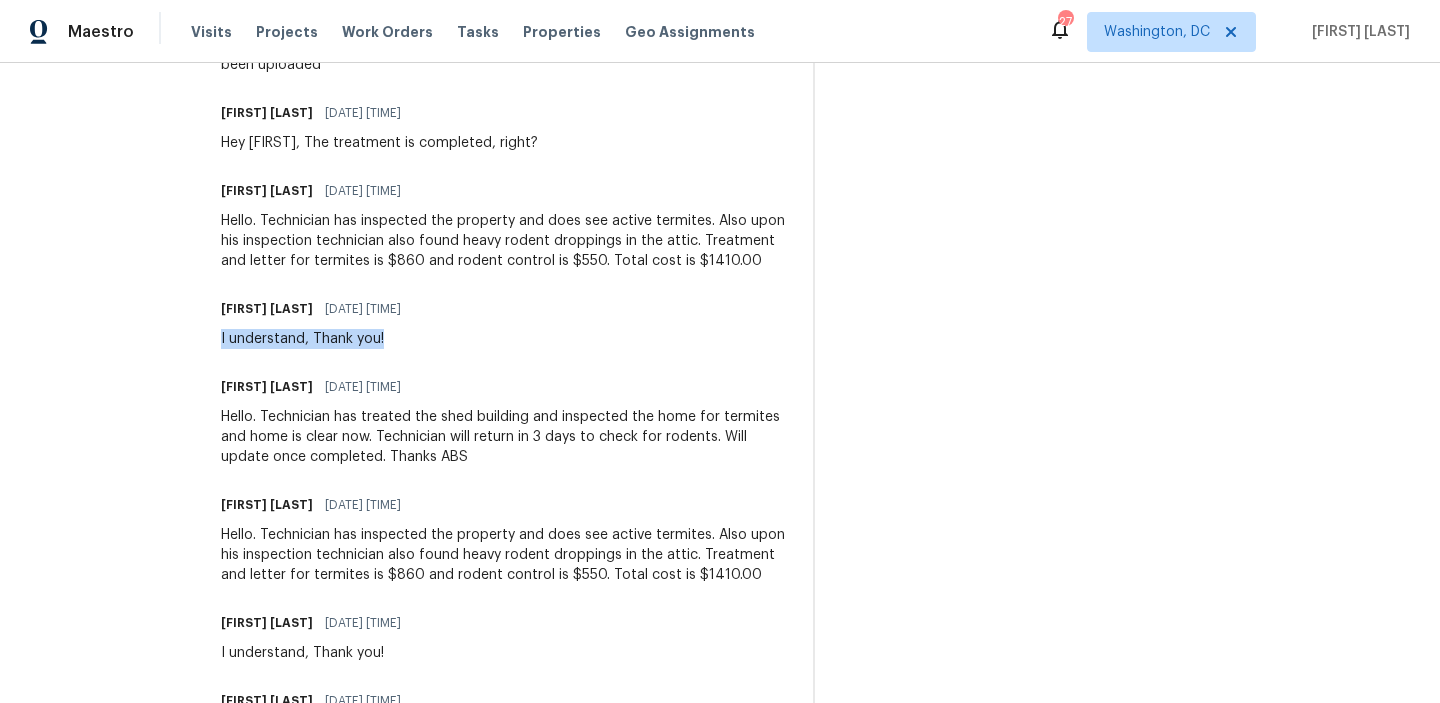 drag, startPoint x: 303, startPoint y: 365, endPoint x: 503, endPoint y: 365, distance: 200 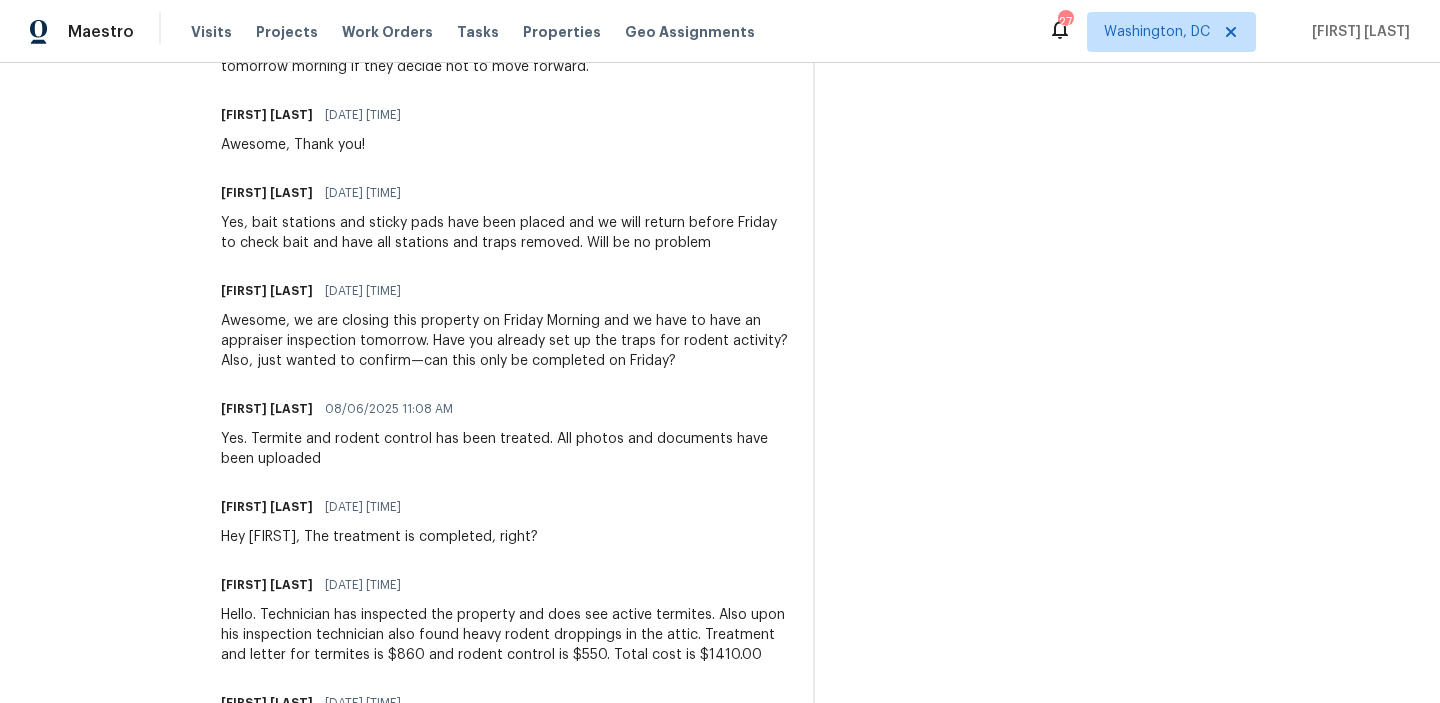 scroll, scrollTop: 723, scrollLeft: 0, axis: vertical 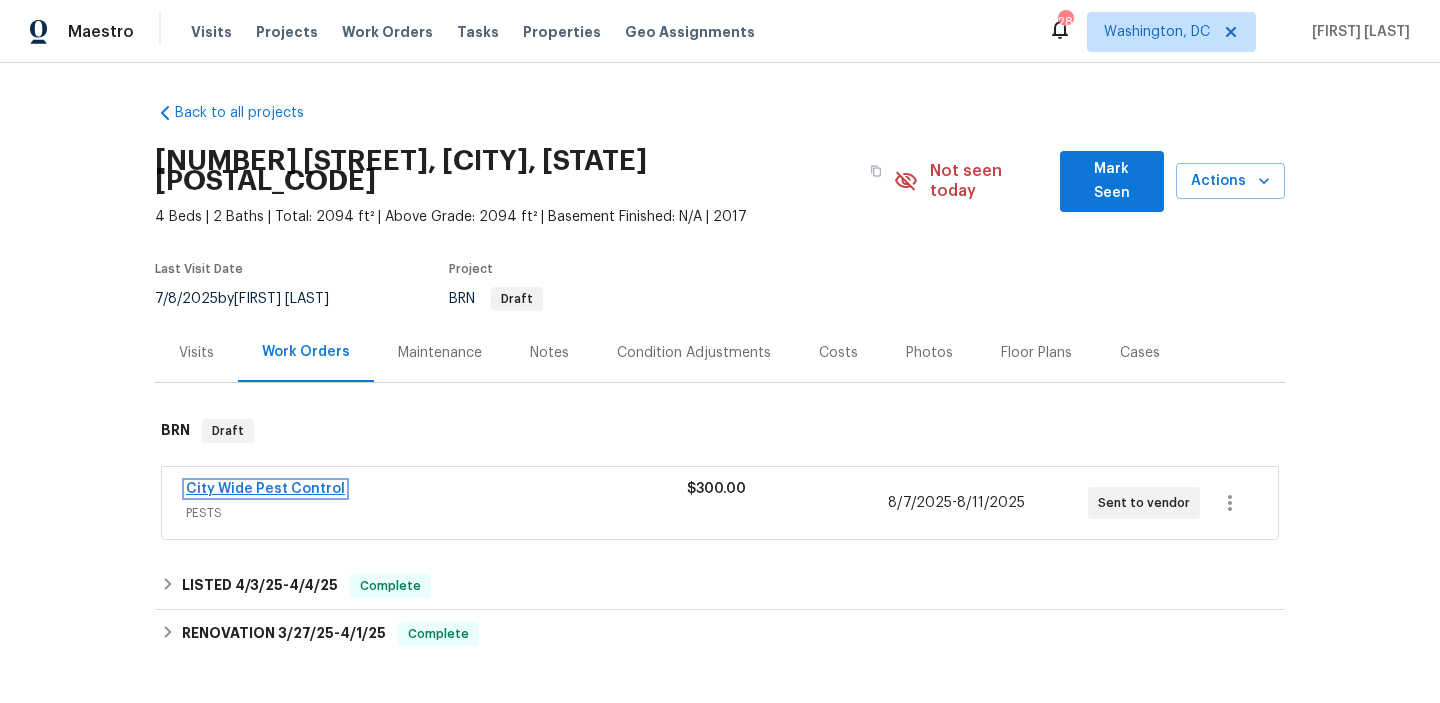 click on "City Wide Pest Control" at bounding box center [265, 489] 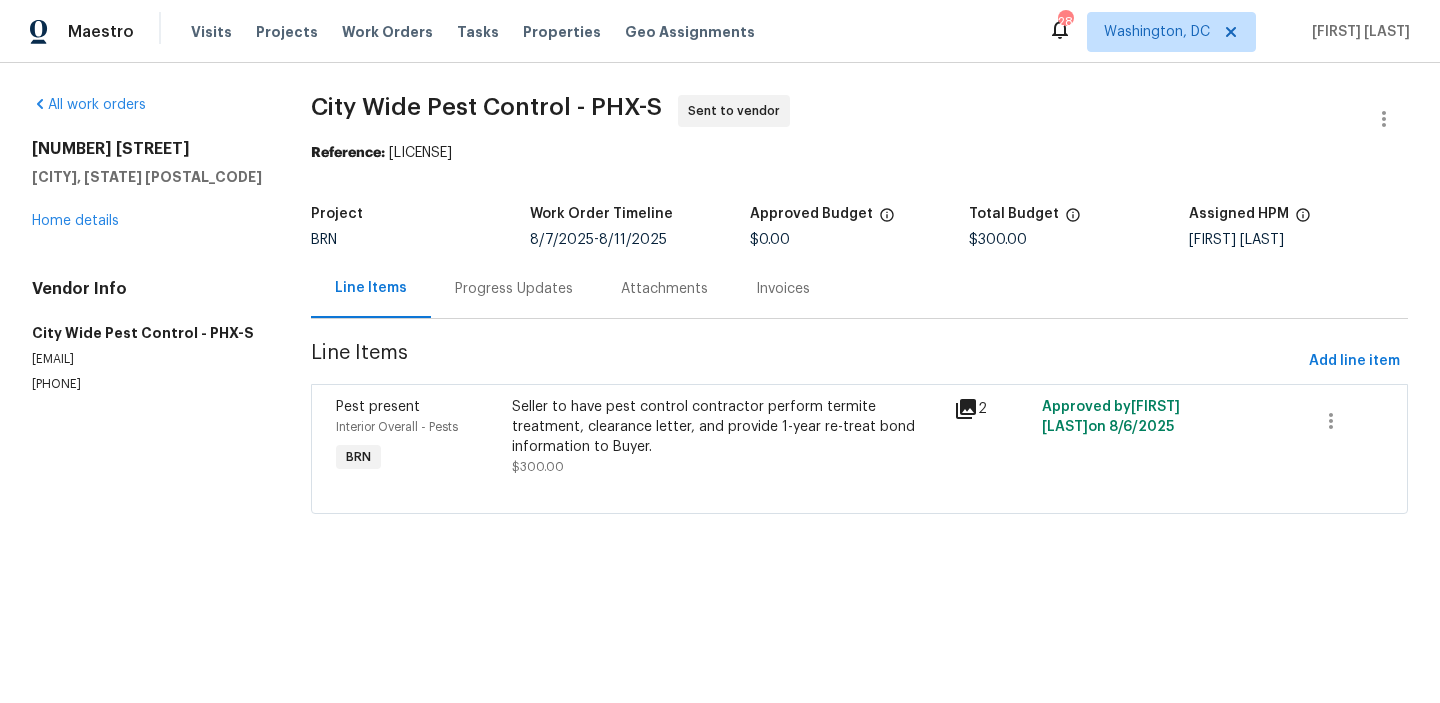 click on "Progress Updates" at bounding box center [514, 288] 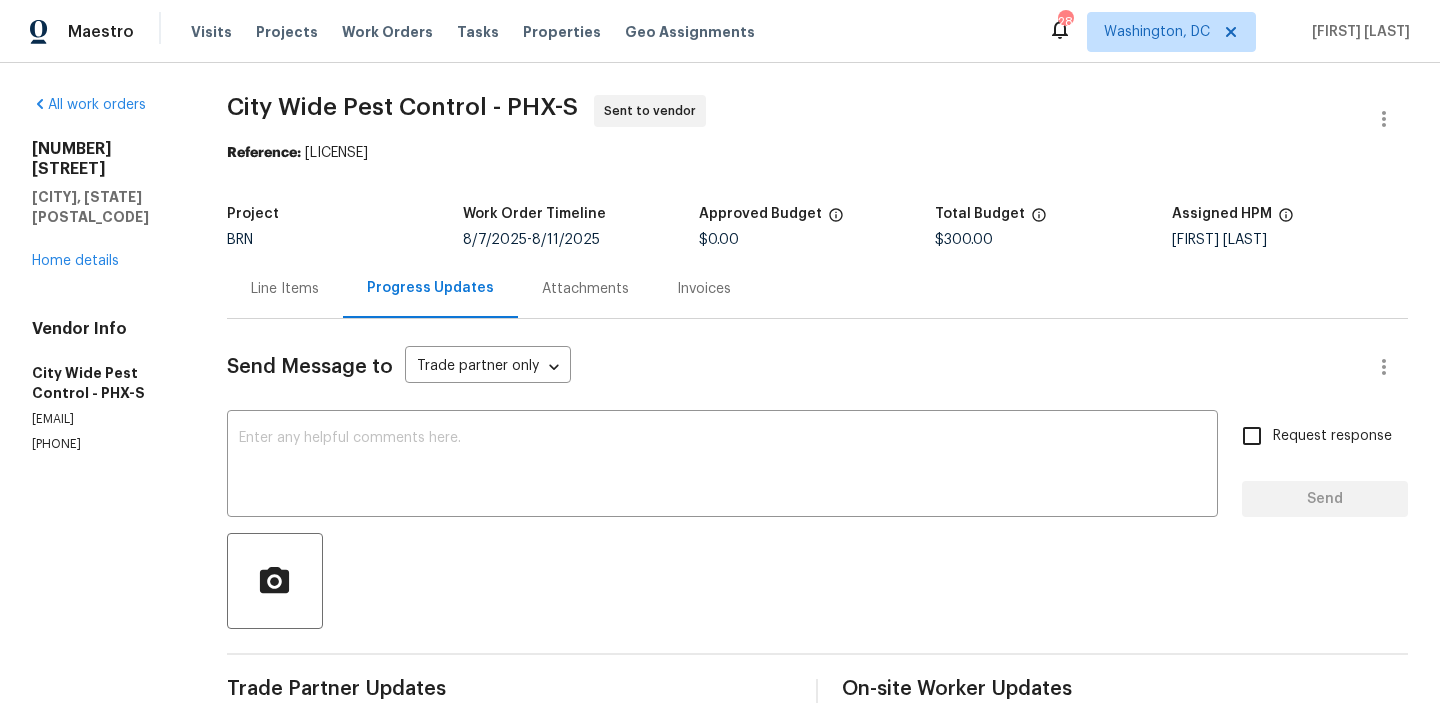 scroll, scrollTop: 198, scrollLeft: 0, axis: vertical 